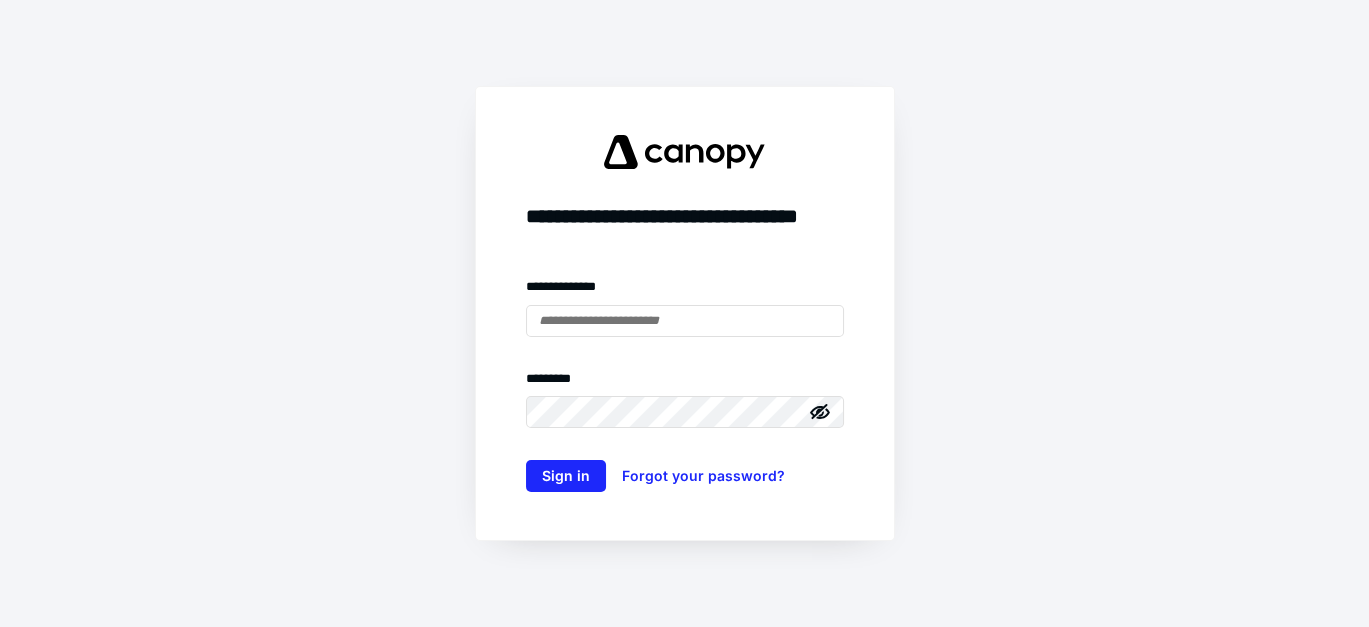 scroll, scrollTop: 0, scrollLeft: 0, axis: both 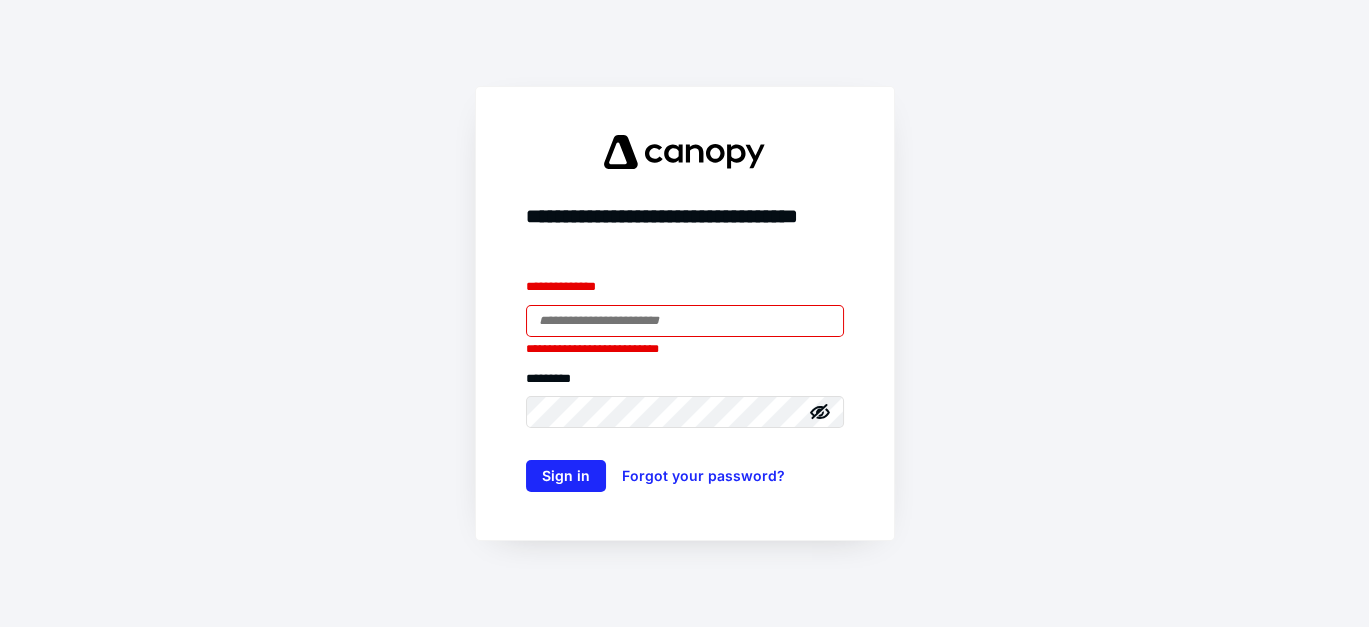 type on "**********" 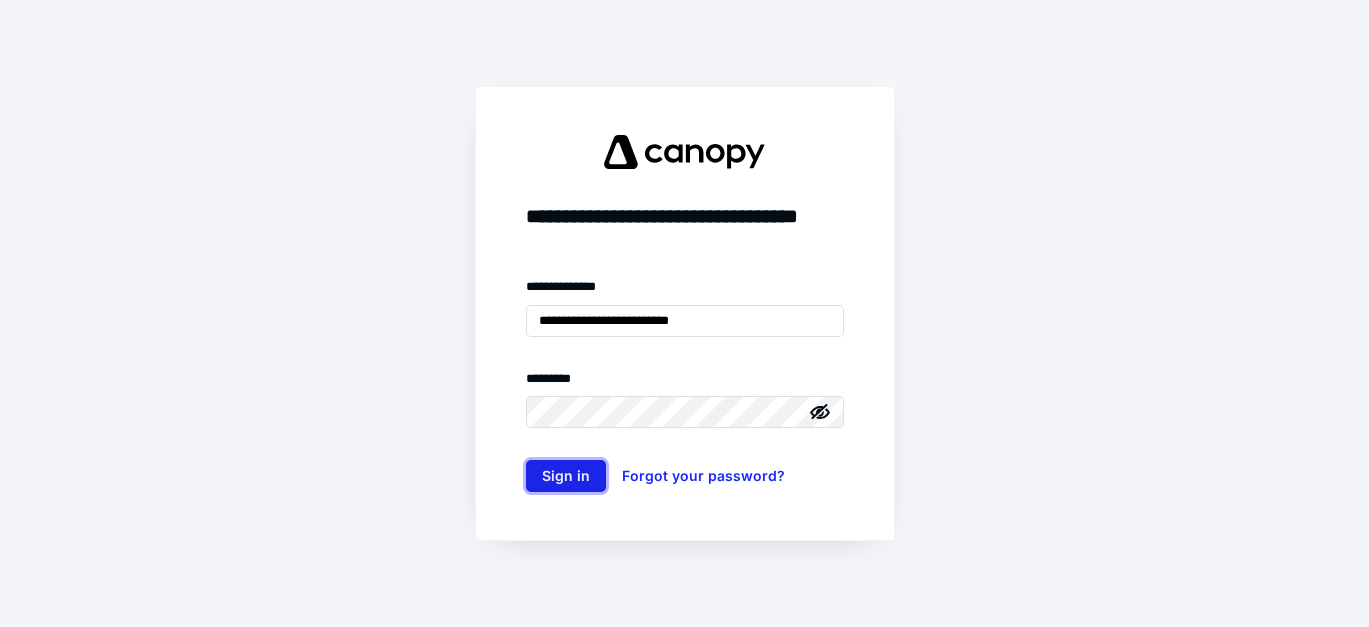 click on "Sign in" at bounding box center (566, 476) 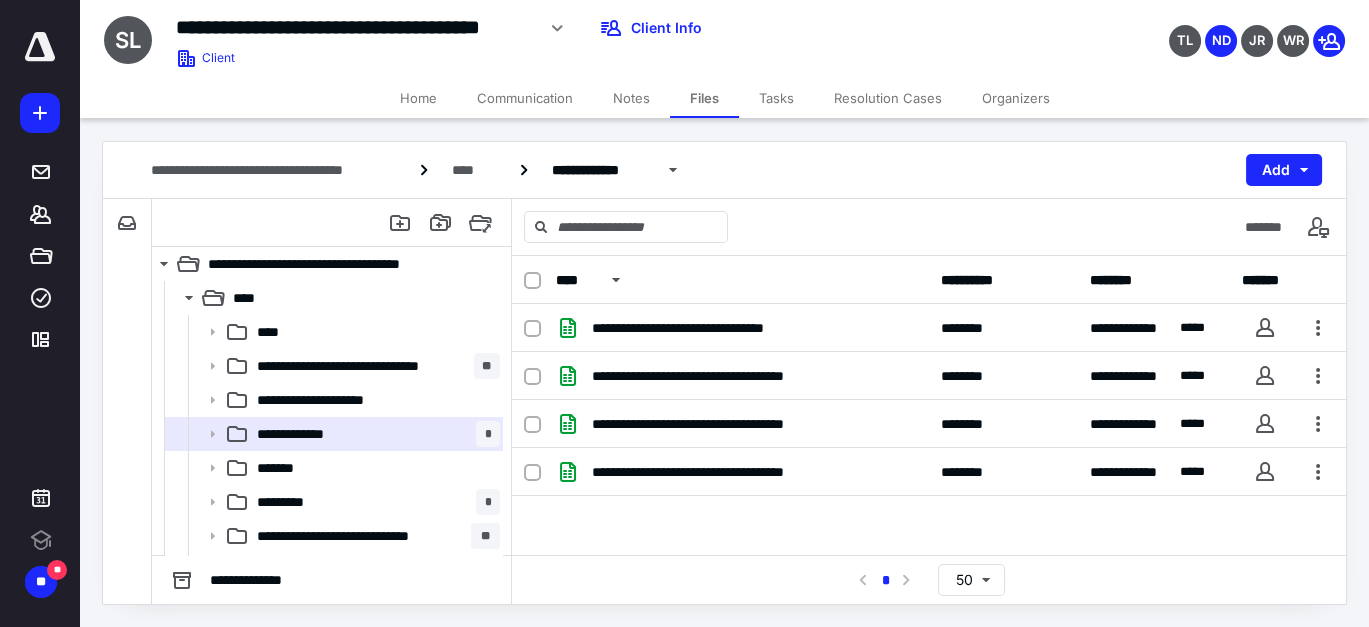 scroll, scrollTop: 0, scrollLeft: 0, axis: both 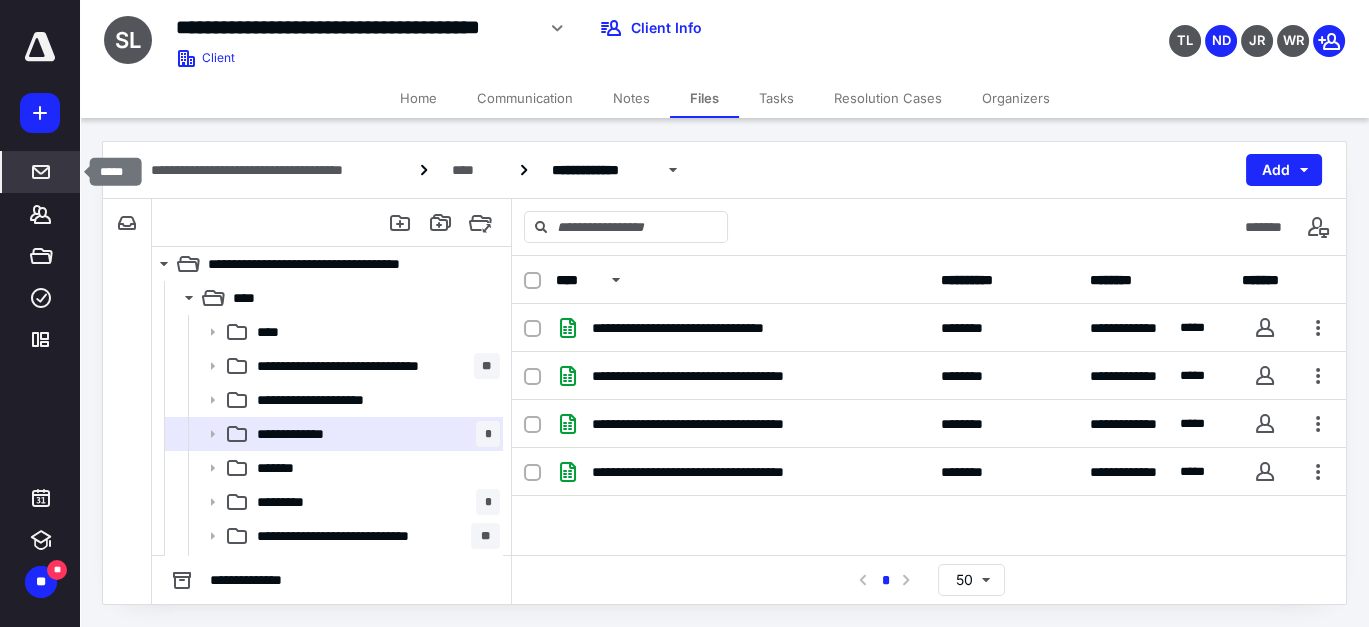 click 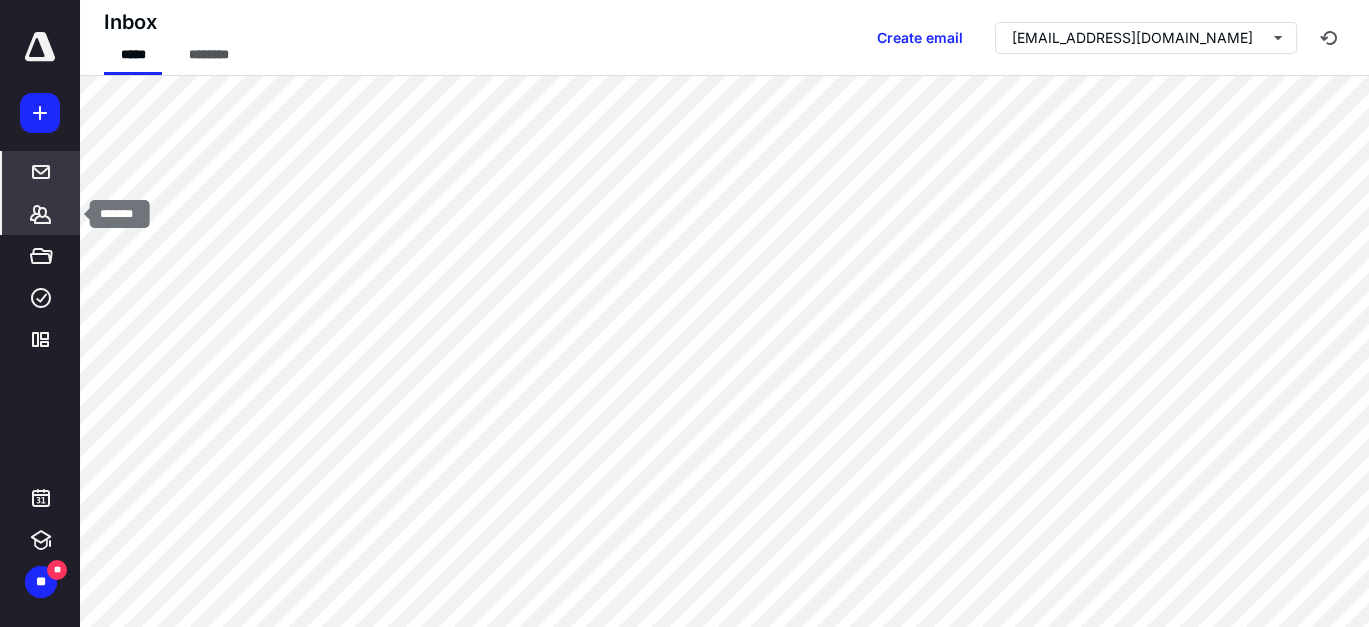 click on "*******" at bounding box center (41, 214) 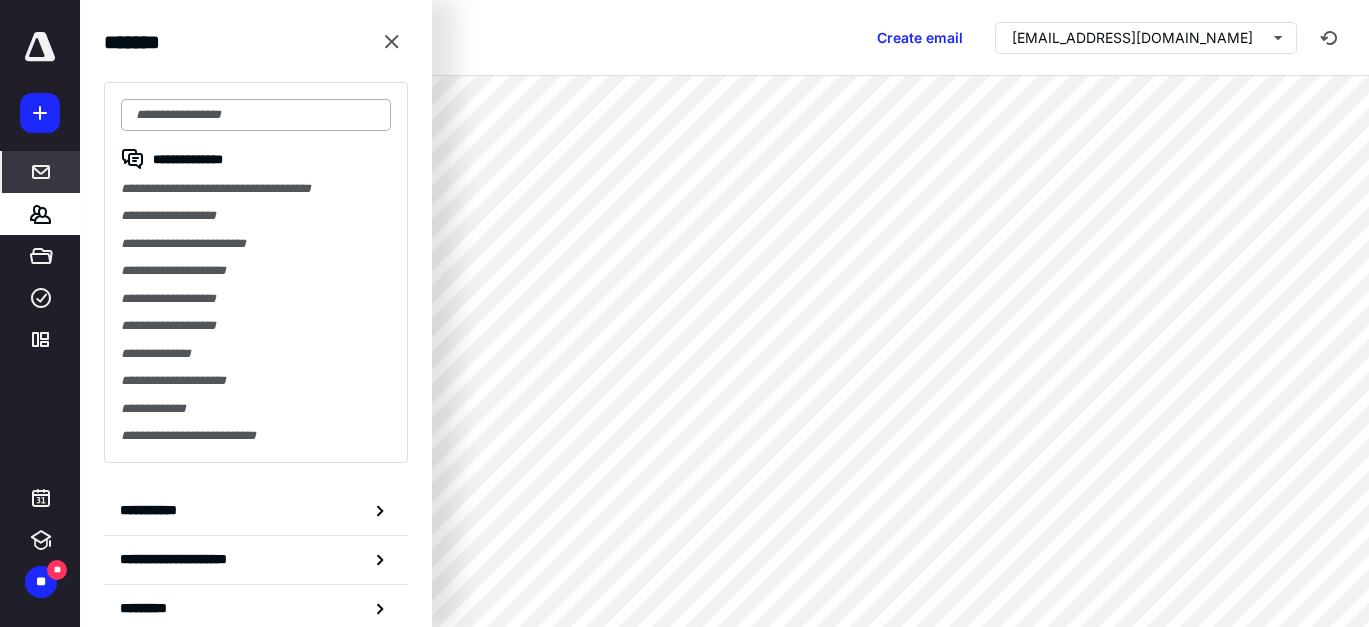 click at bounding box center [256, 115] 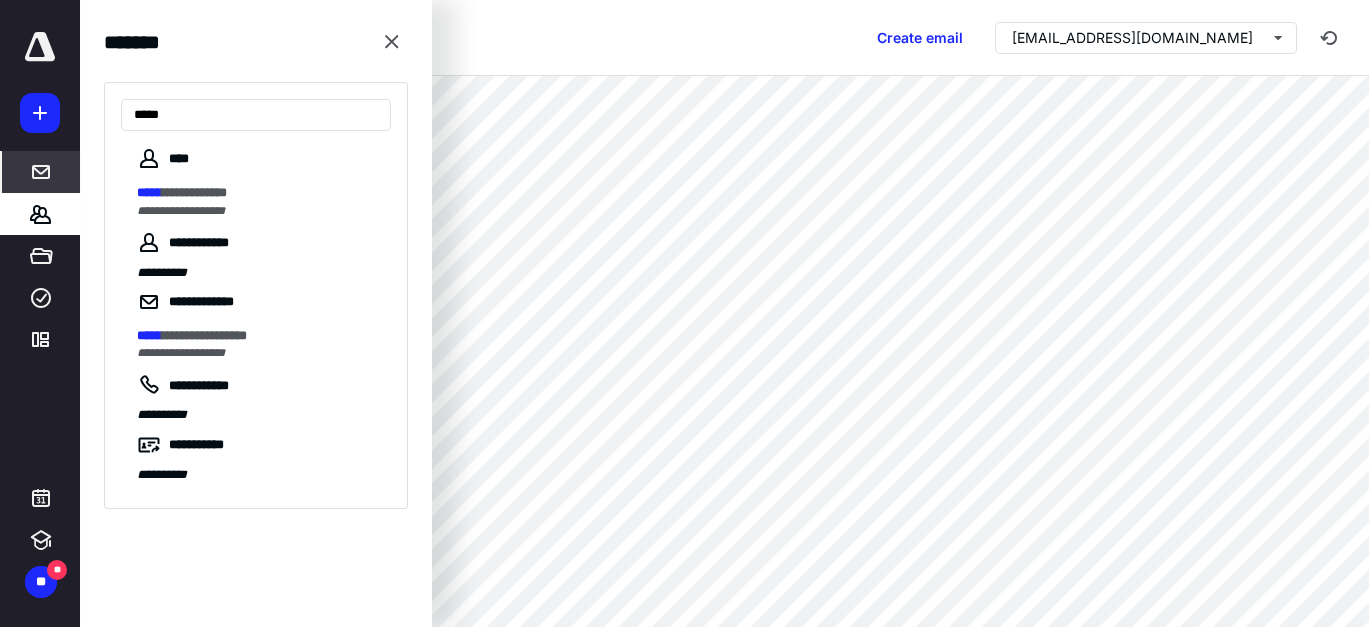 type on "*****" 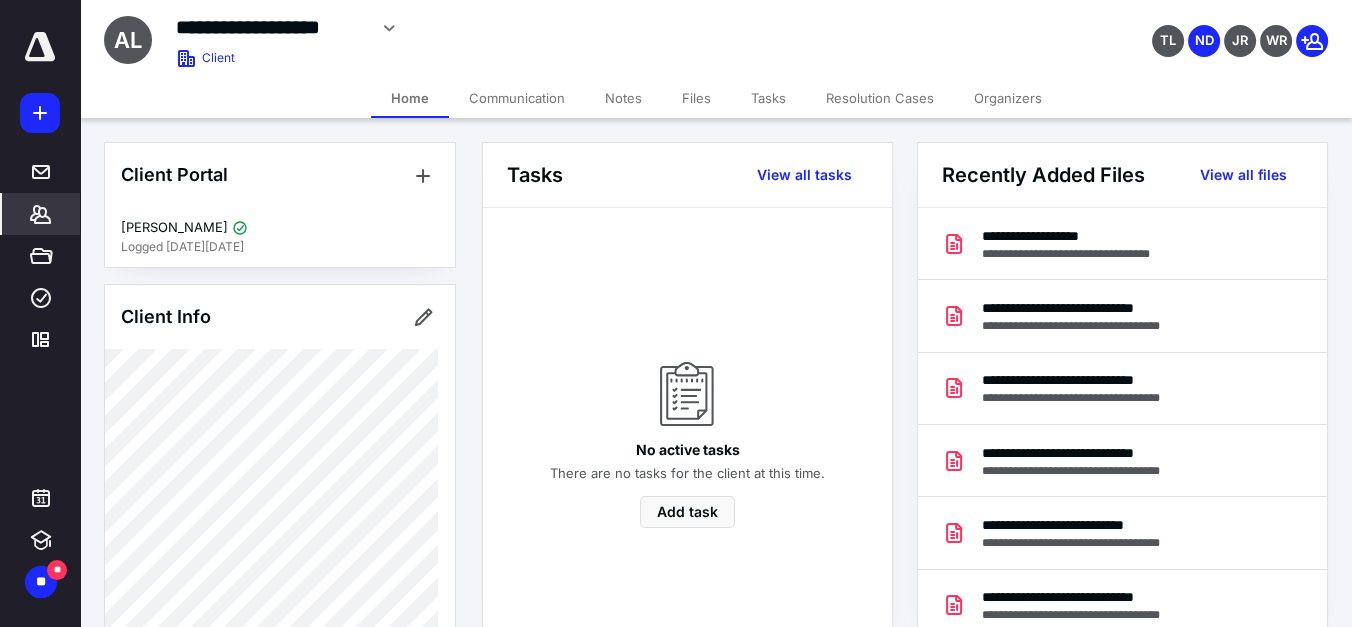 click on "Files" at bounding box center (696, 98) 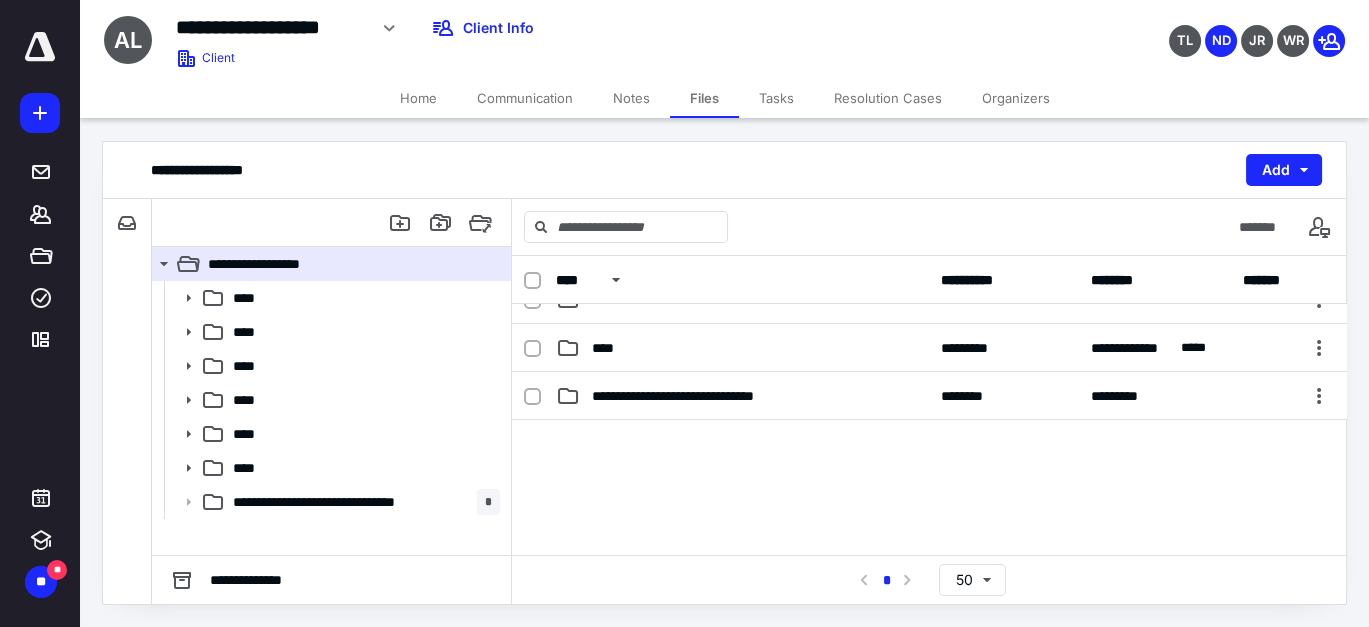 scroll, scrollTop: 222, scrollLeft: 0, axis: vertical 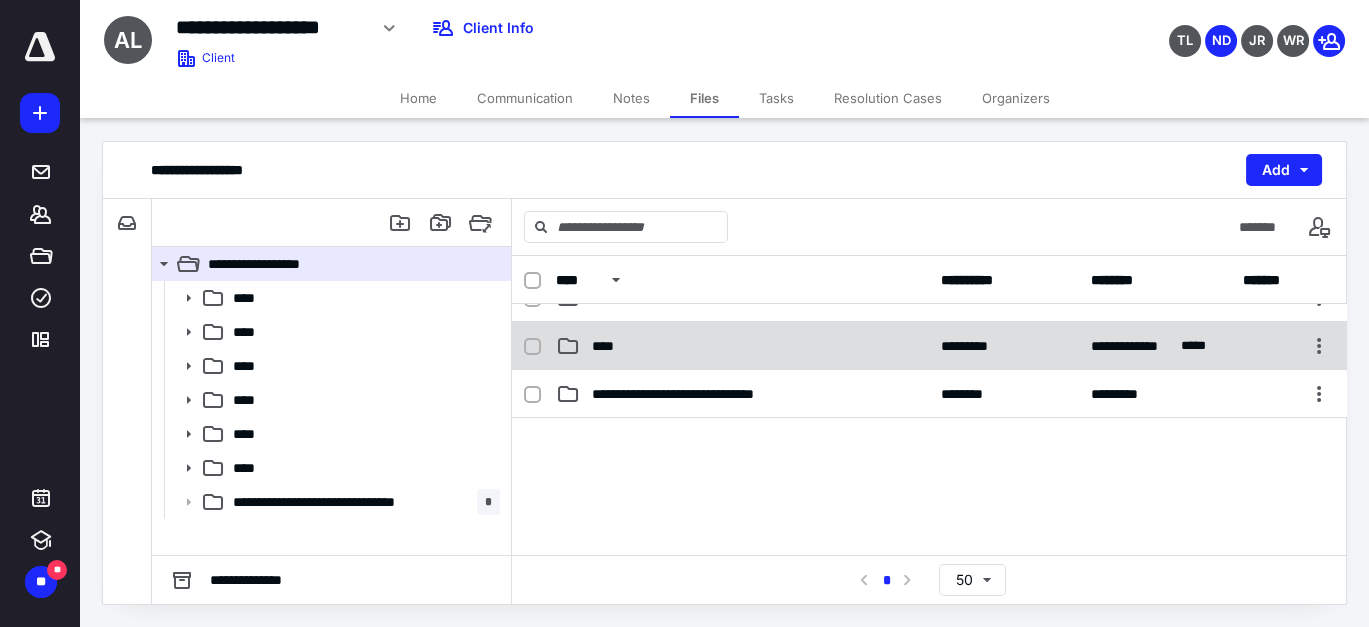 click on "****" at bounding box center [742, 346] 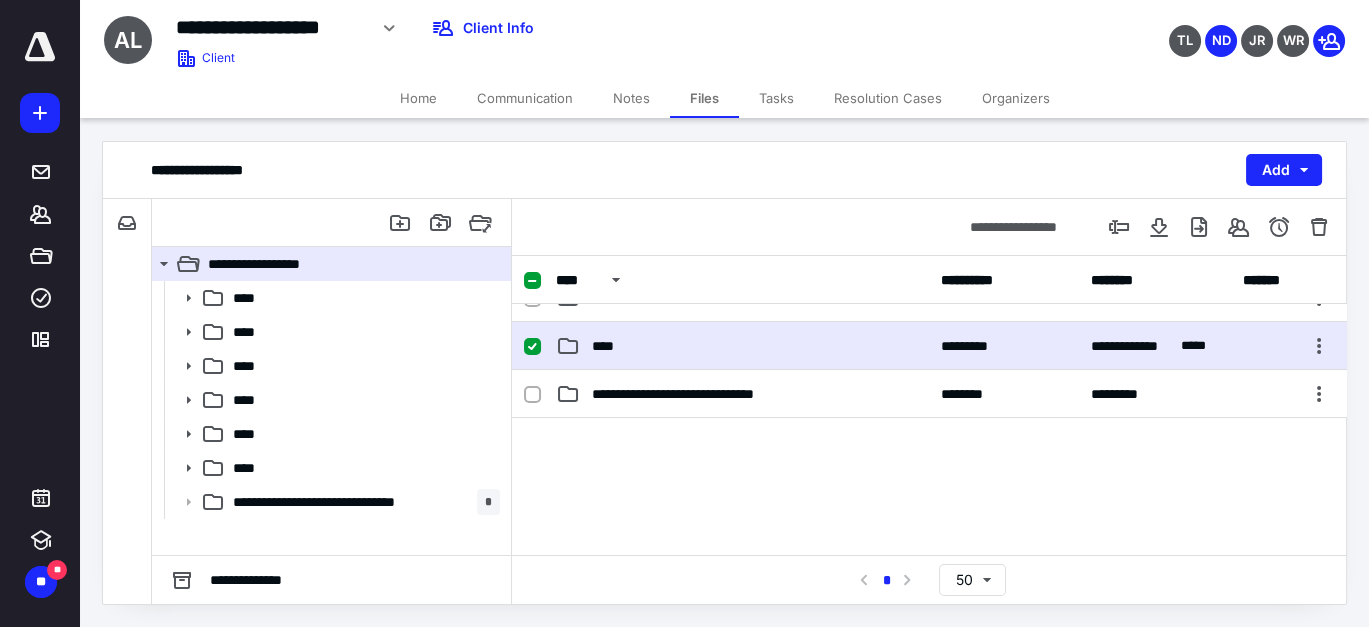 click on "****" at bounding box center (742, 346) 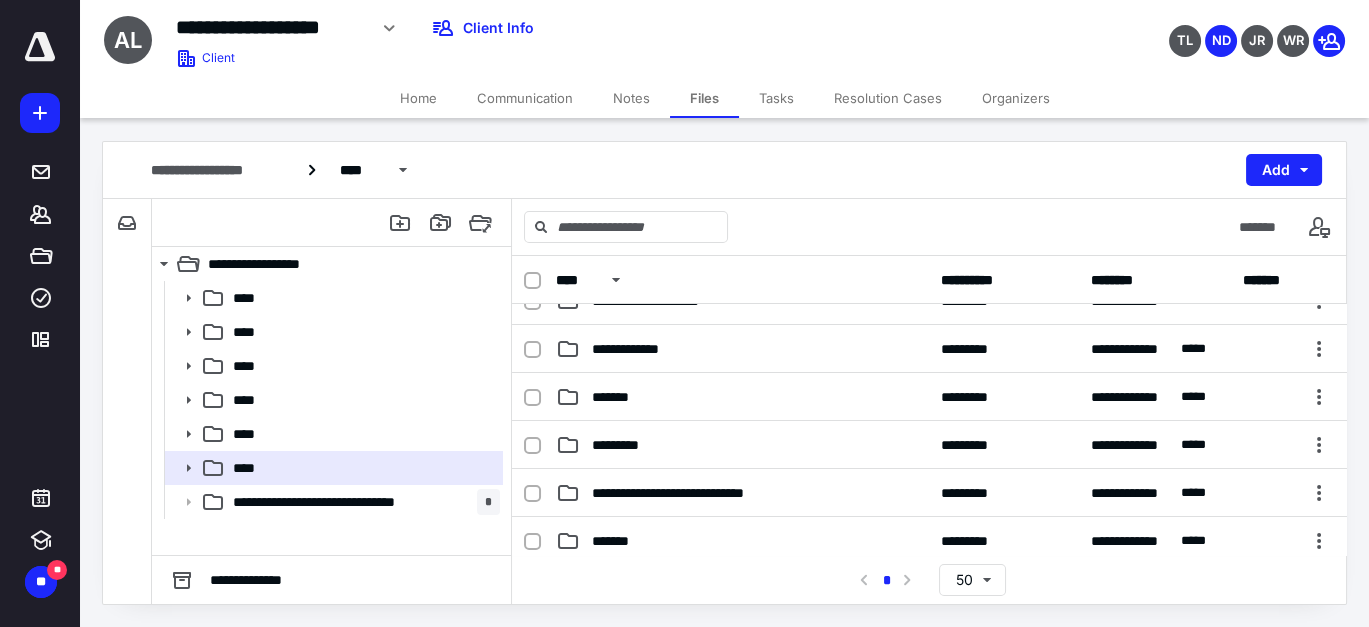 scroll, scrollTop: 222, scrollLeft: 0, axis: vertical 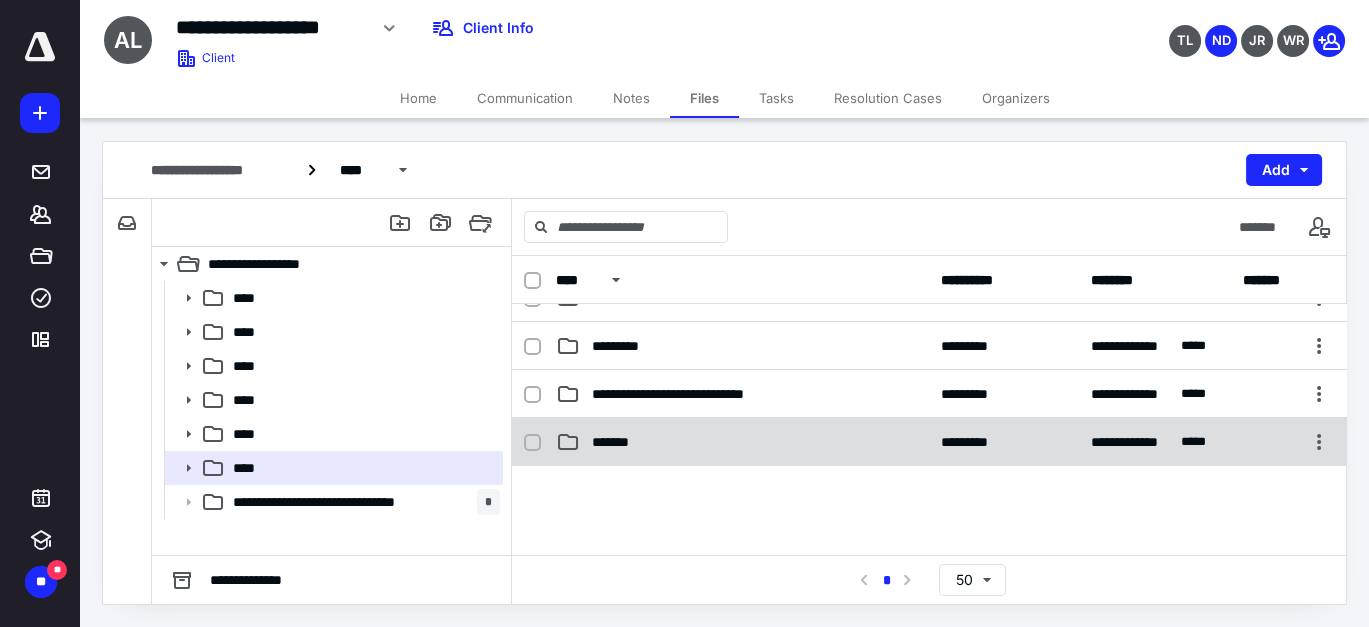 click on "*******" at bounding box center [742, 442] 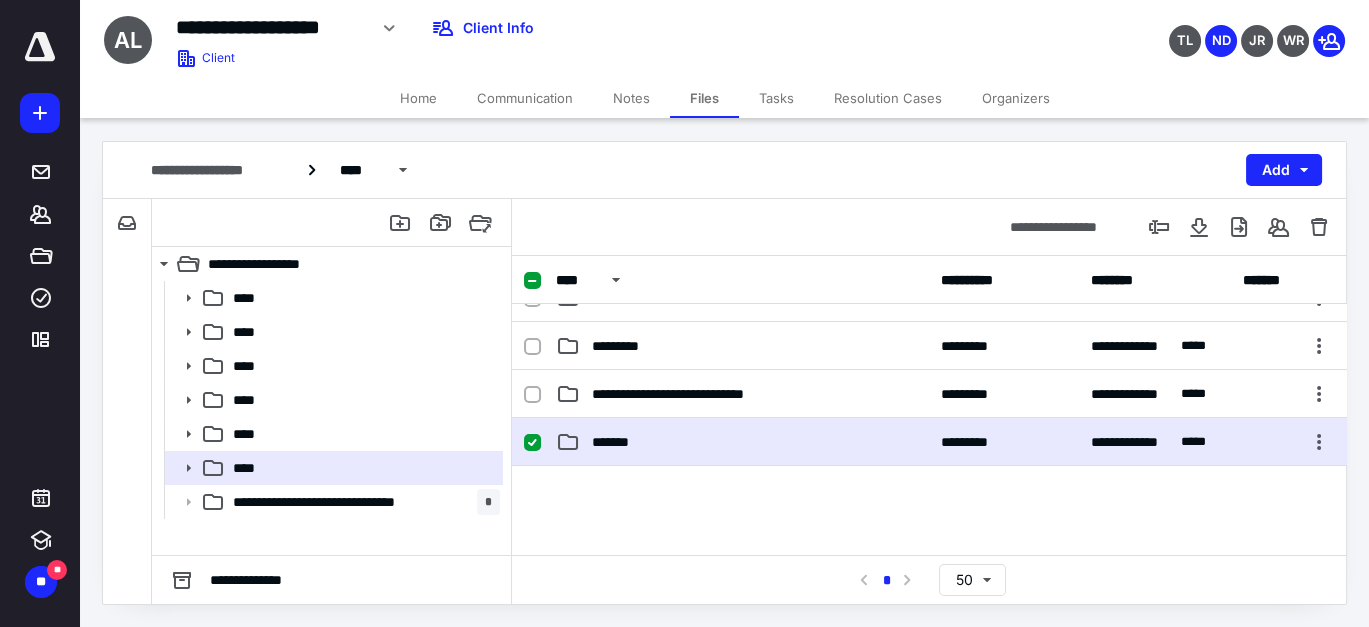 click on "*******" at bounding box center [742, 442] 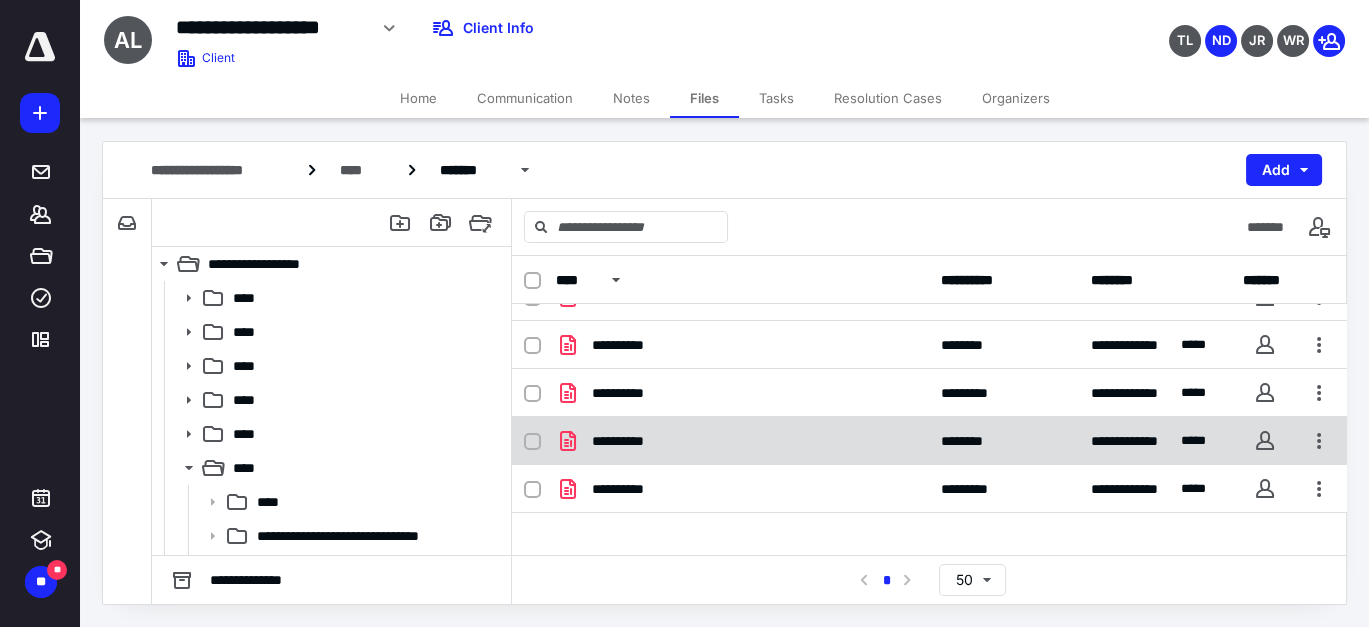 scroll, scrollTop: 48, scrollLeft: 0, axis: vertical 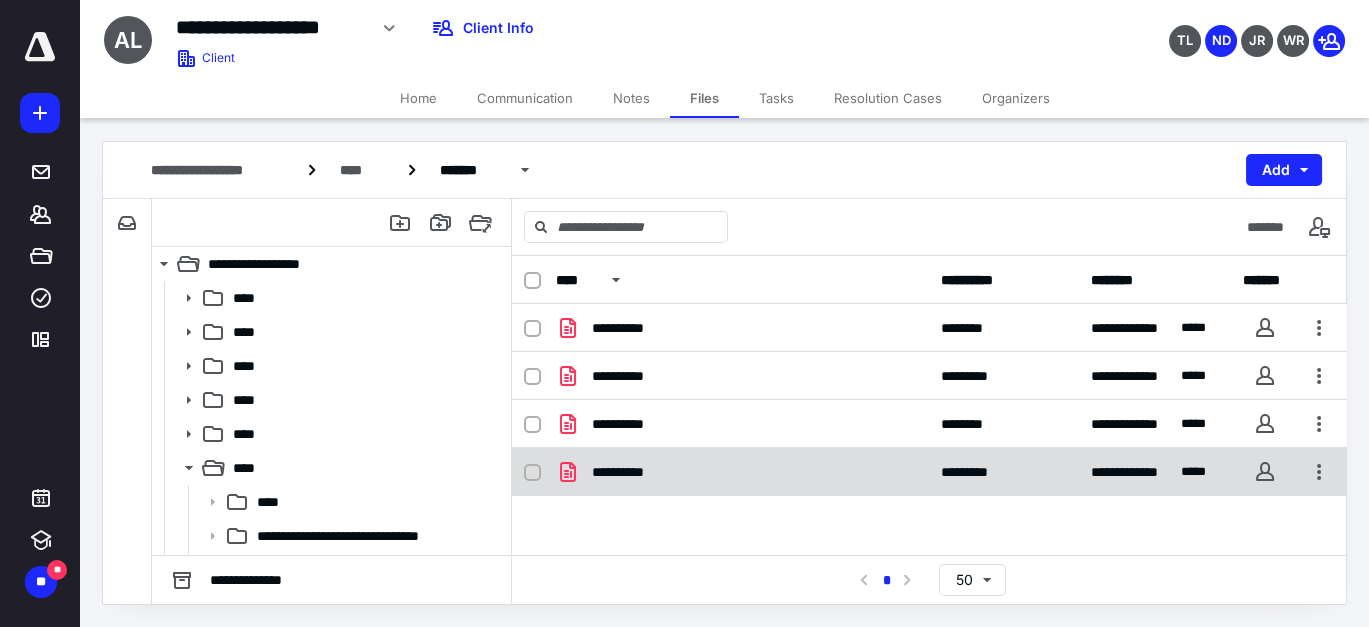 click on "**********" at bounding box center (742, 472) 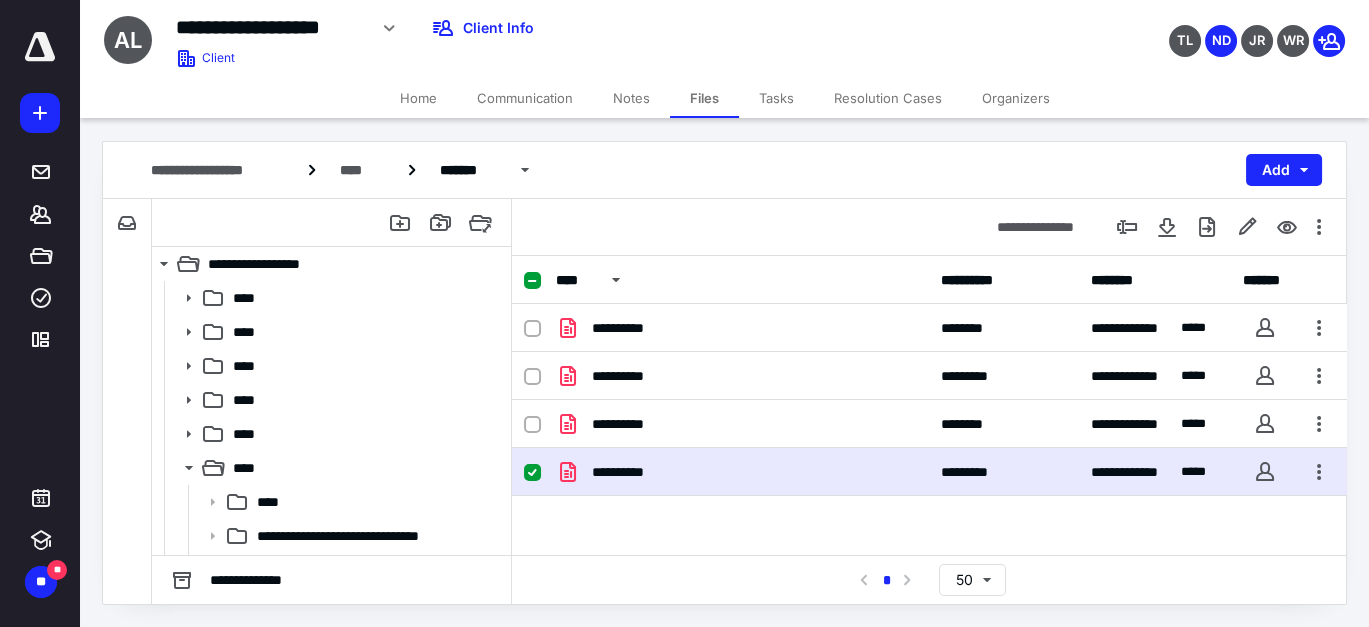 click on "**********" at bounding box center (742, 472) 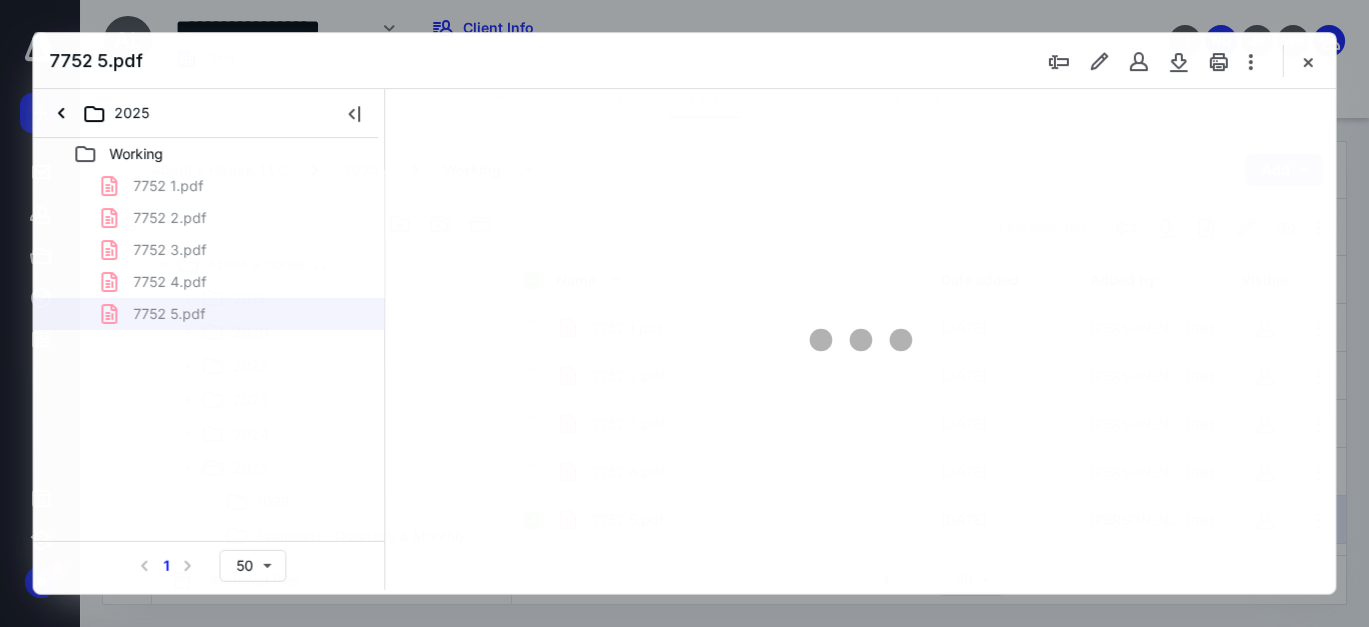scroll, scrollTop: 48, scrollLeft: 0, axis: vertical 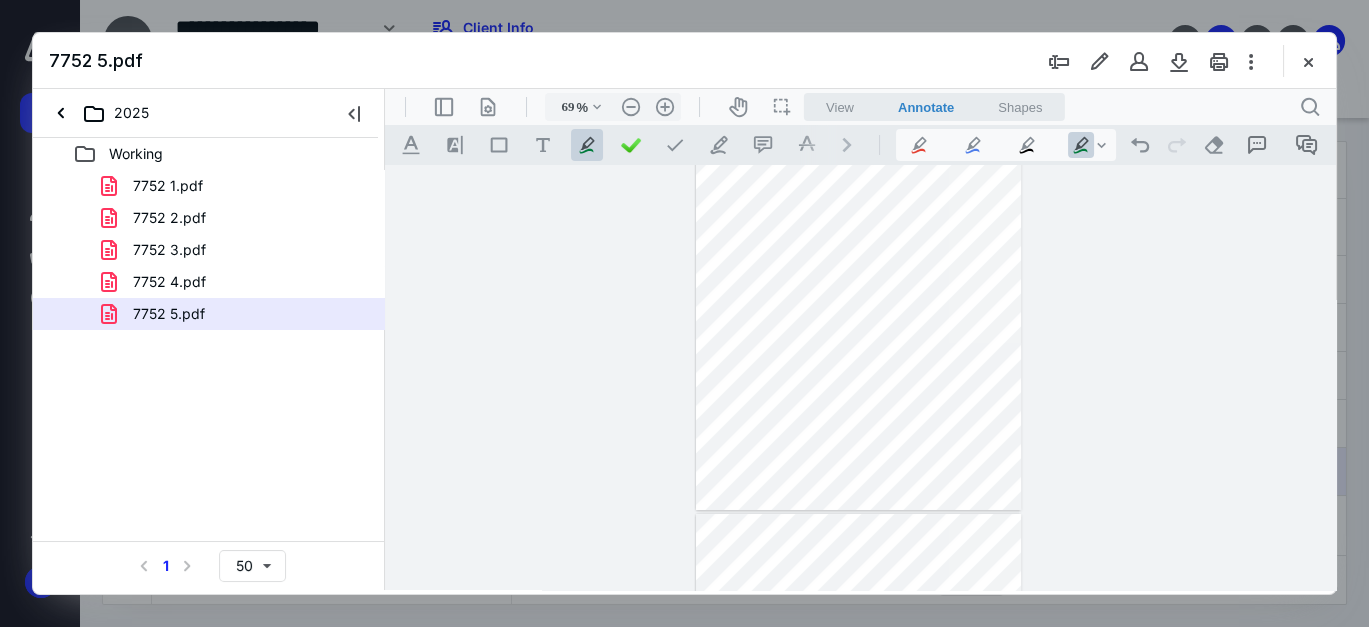 type on "76" 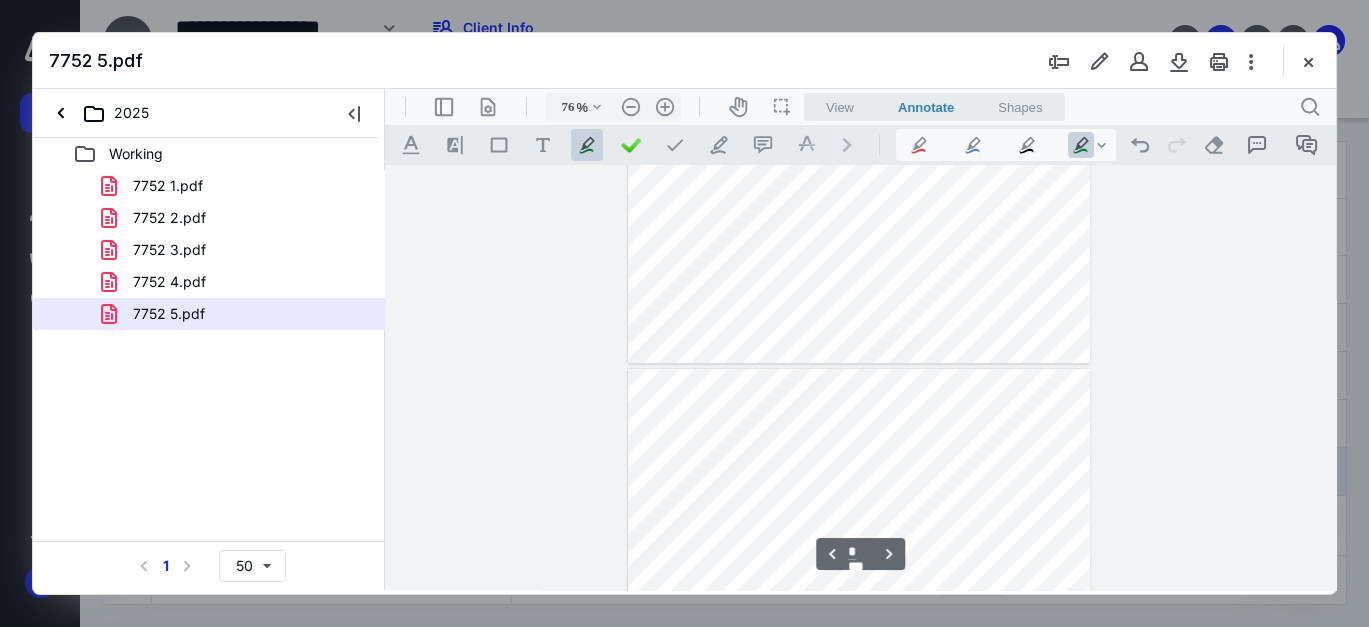 type on "*" 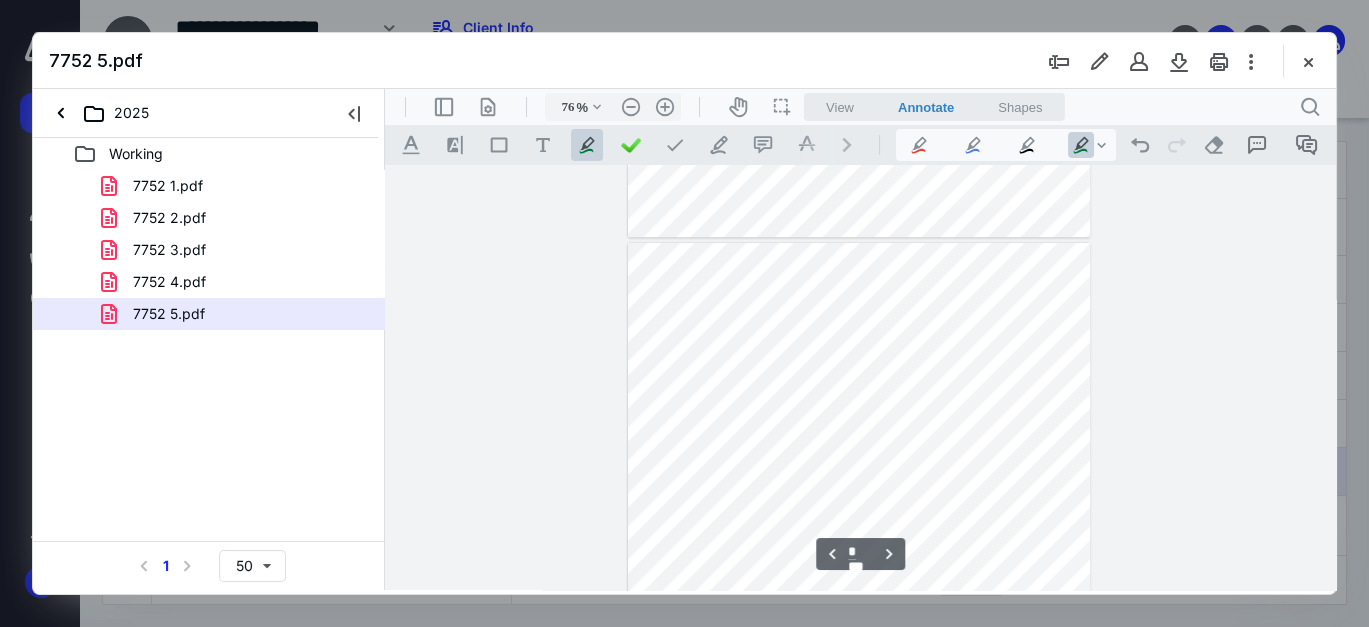 scroll, scrollTop: 1762, scrollLeft: 0, axis: vertical 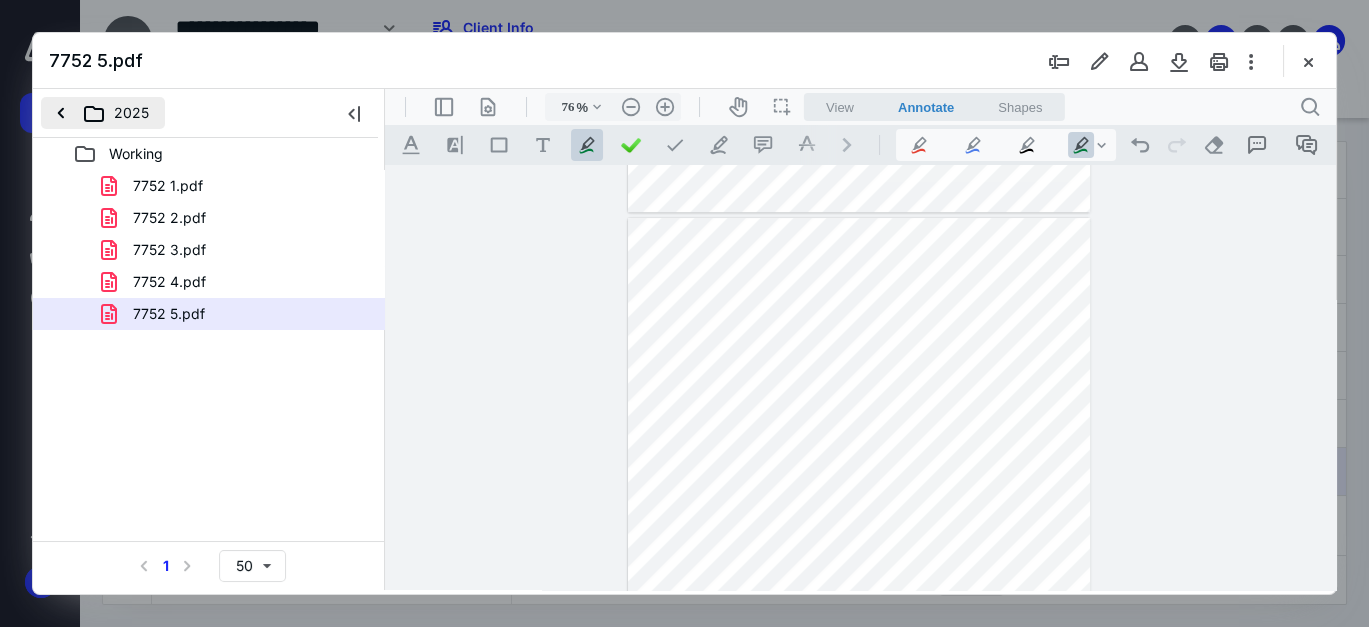click on "2025" at bounding box center (103, 113) 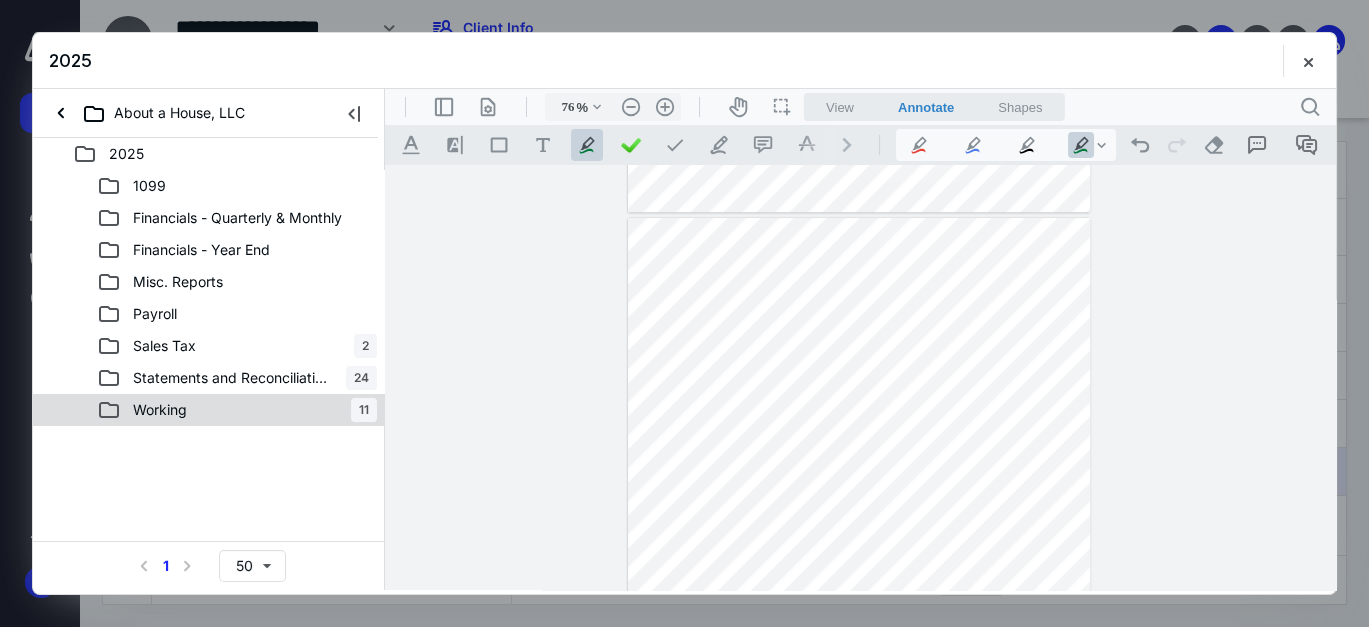 click on "Working 11" at bounding box center (237, 410) 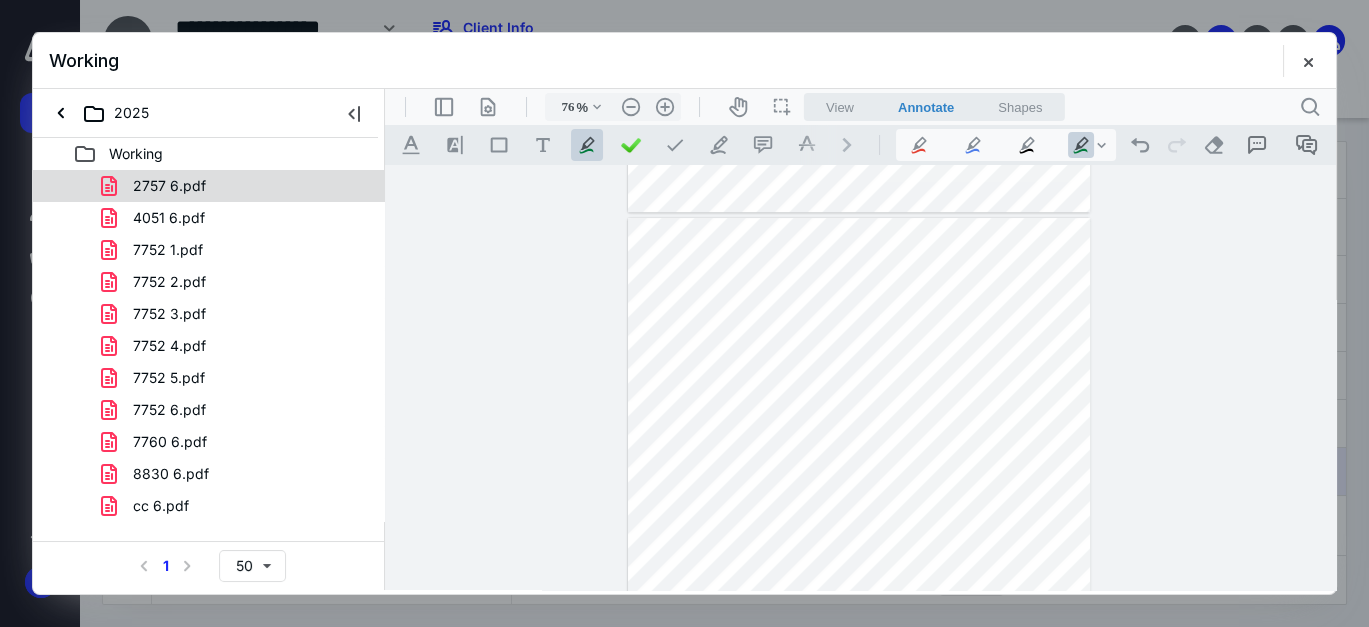 click on "2757 6.pdf" at bounding box center (237, 186) 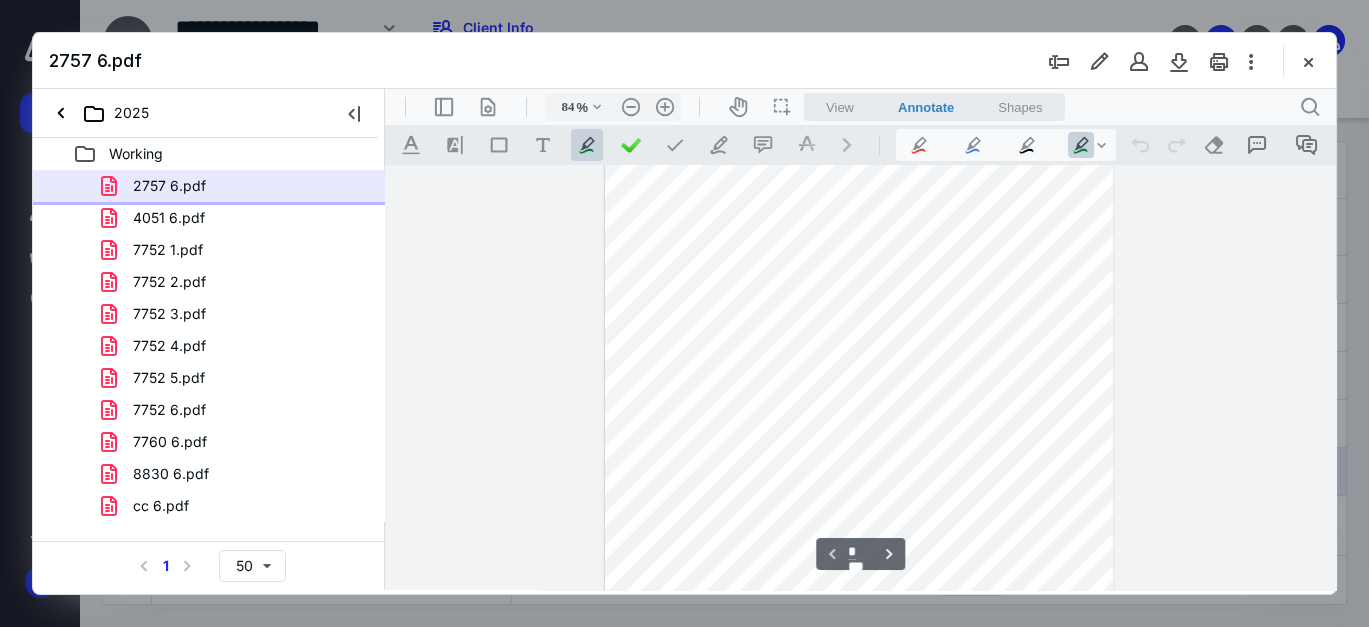 scroll, scrollTop: 243, scrollLeft: 0, axis: vertical 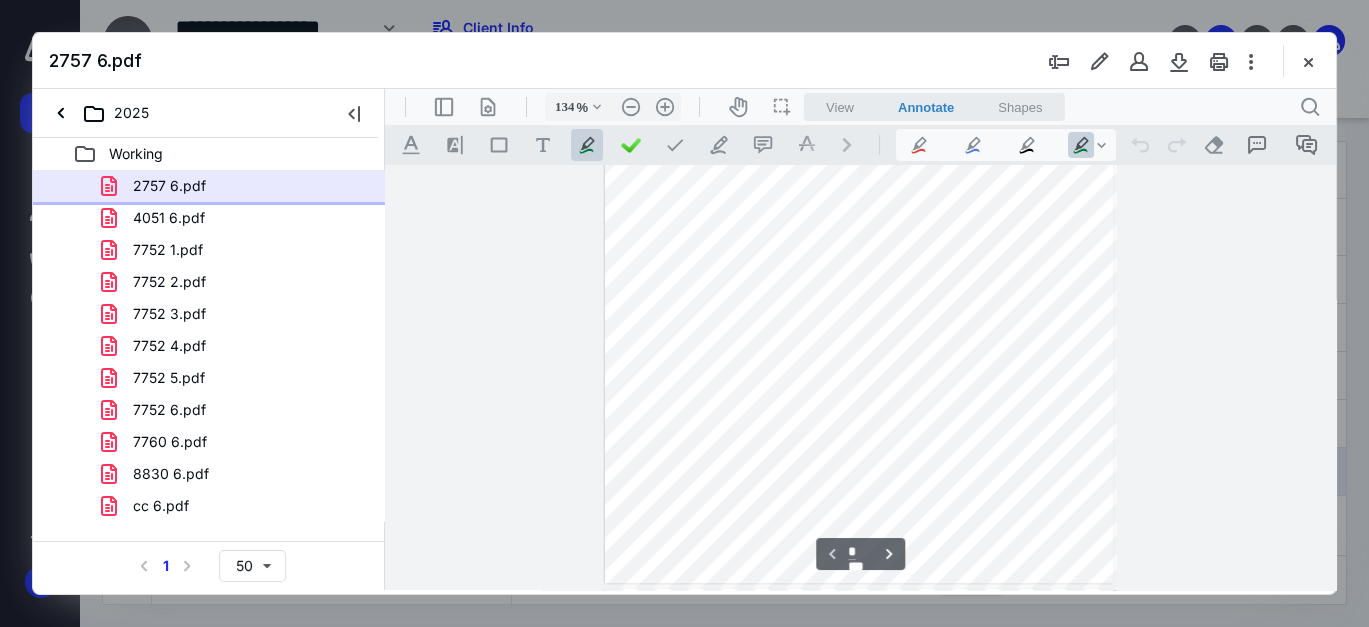 type on "159" 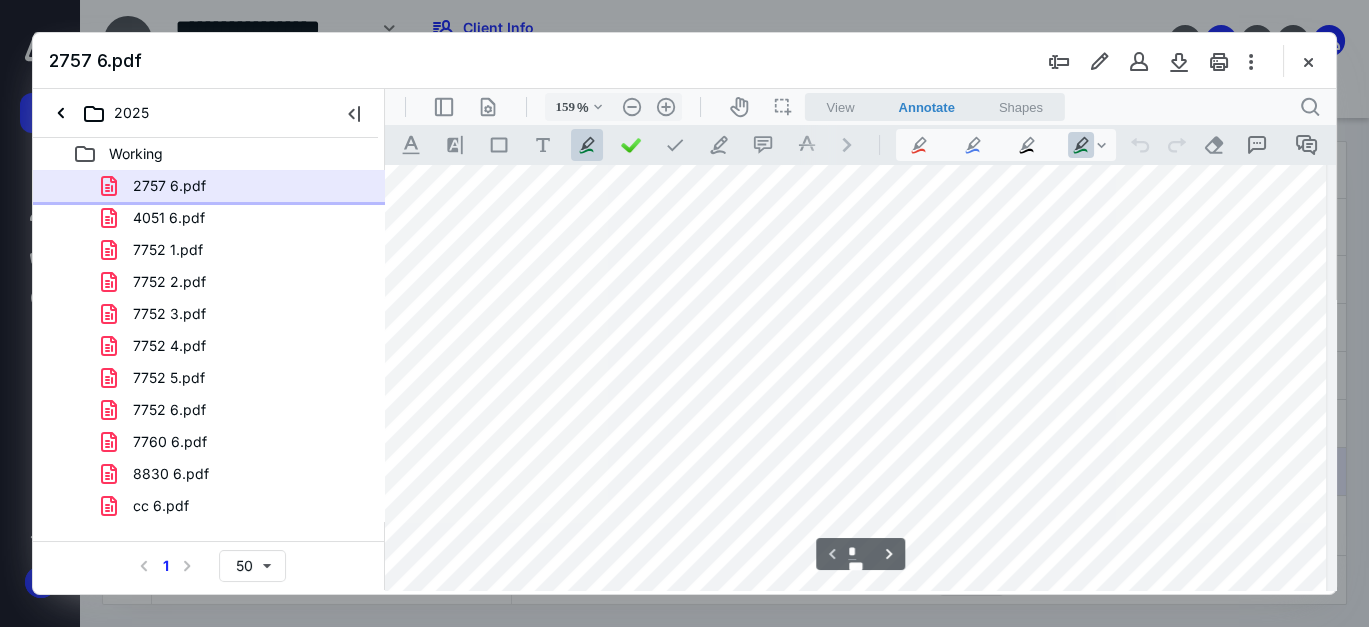 scroll, scrollTop: 0, scrollLeft: 32, axis: horizontal 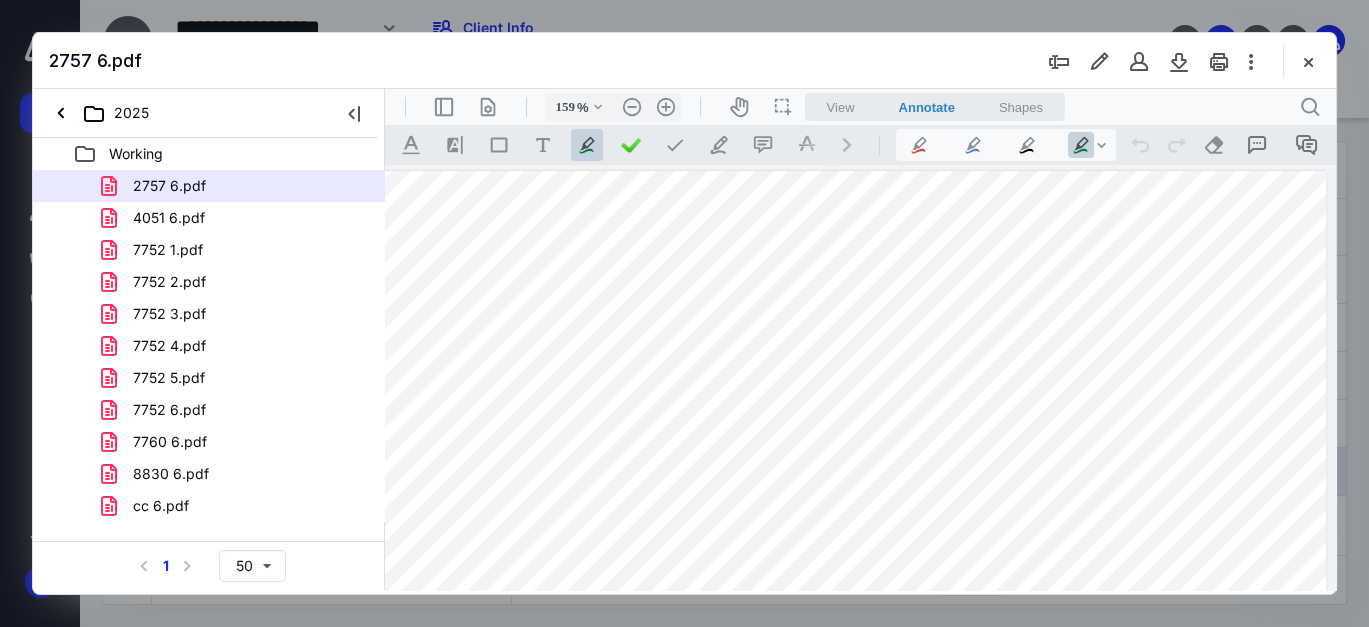 click at bounding box center (843, 797) 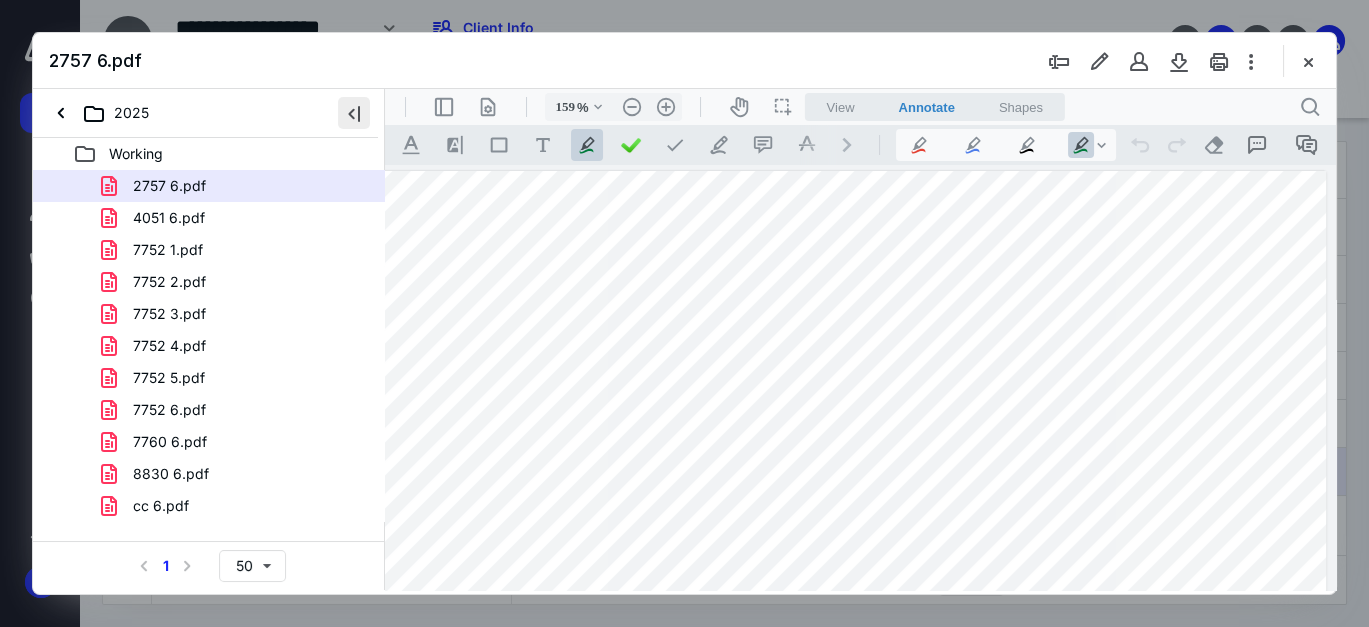 click at bounding box center [354, 113] 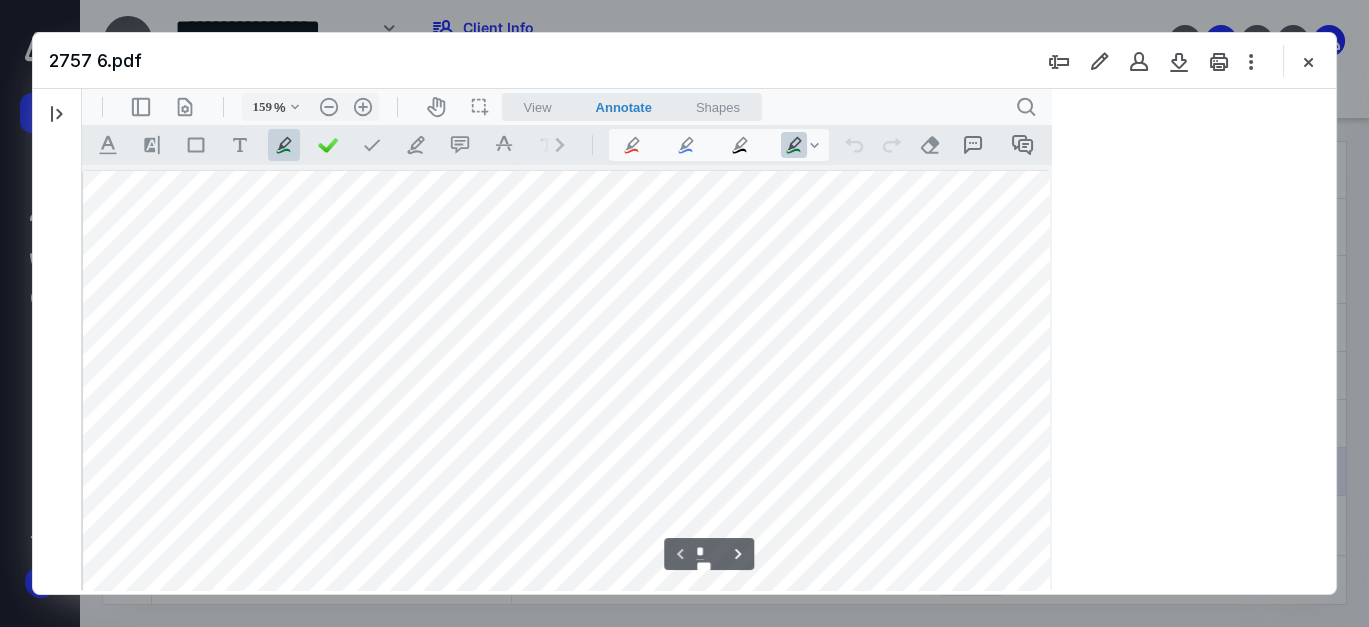 scroll, scrollTop: 0, scrollLeft: 0, axis: both 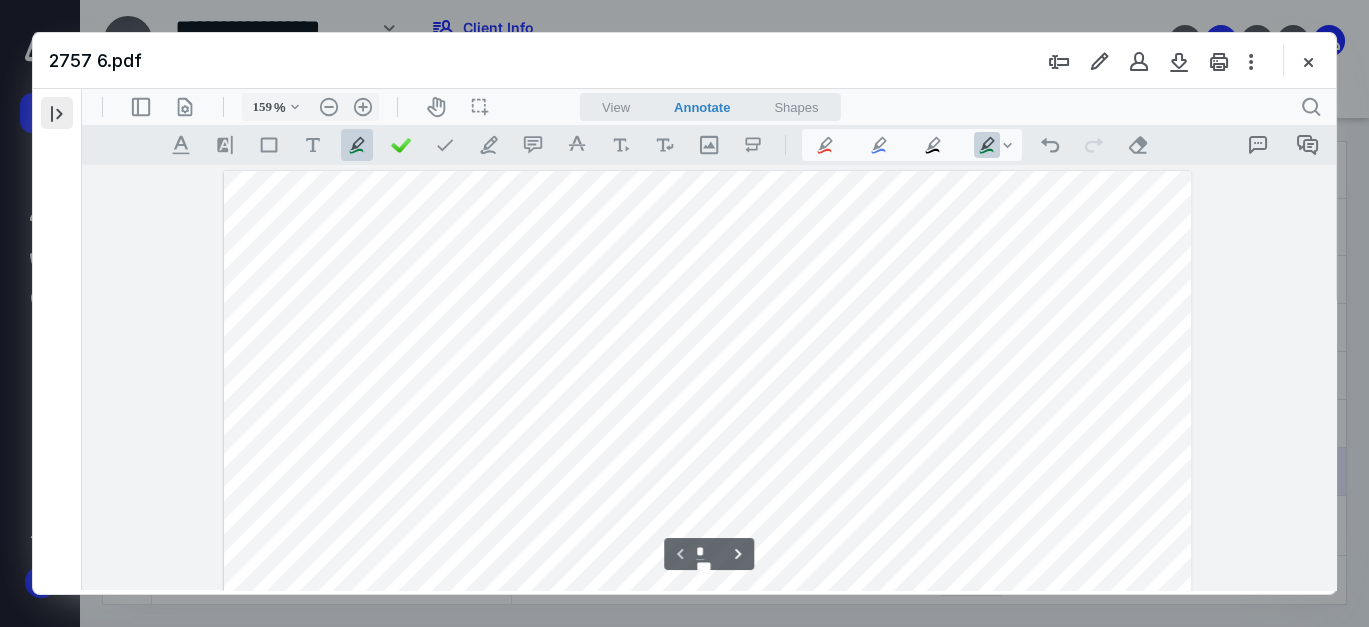 click at bounding box center [57, 113] 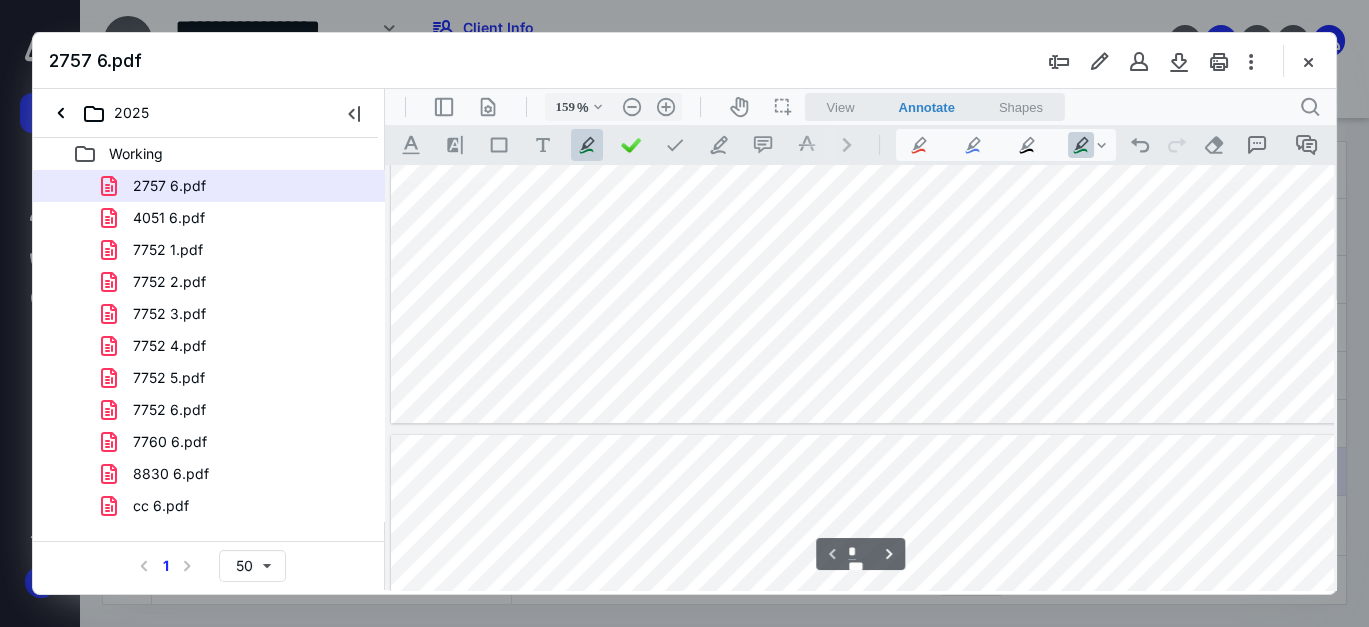 type on "*" 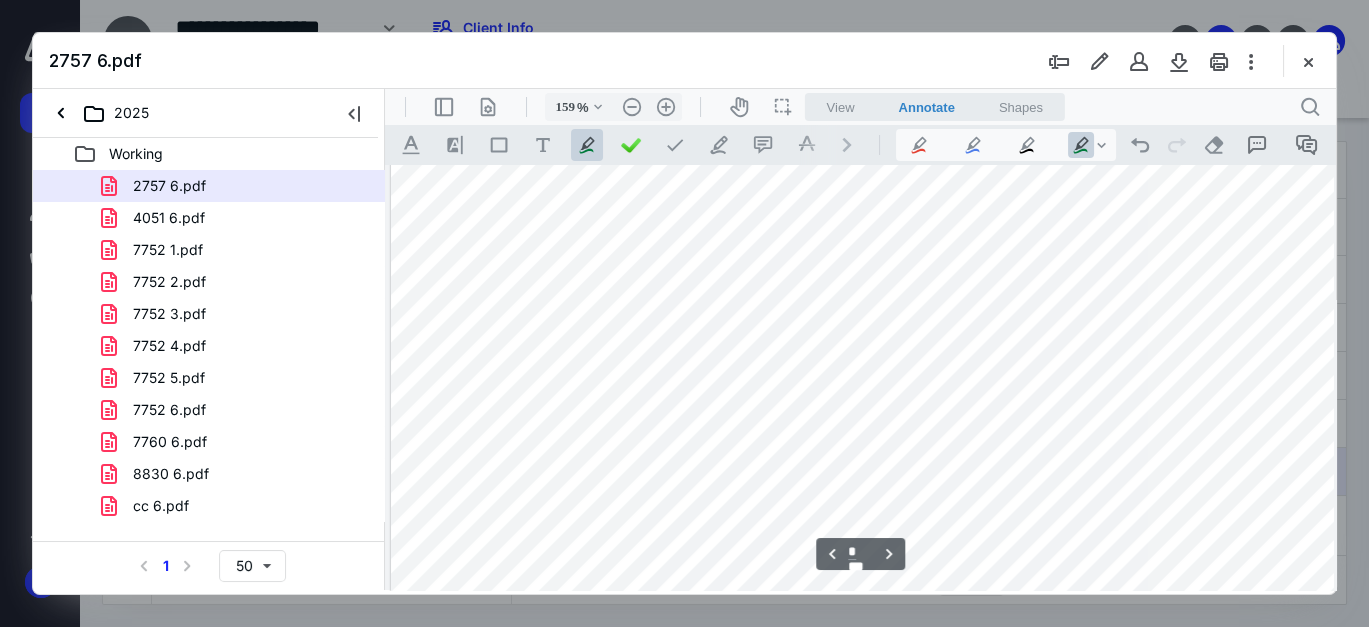 scroll, scrollTop: 1444, scrollLeft: 0, axis: vertical 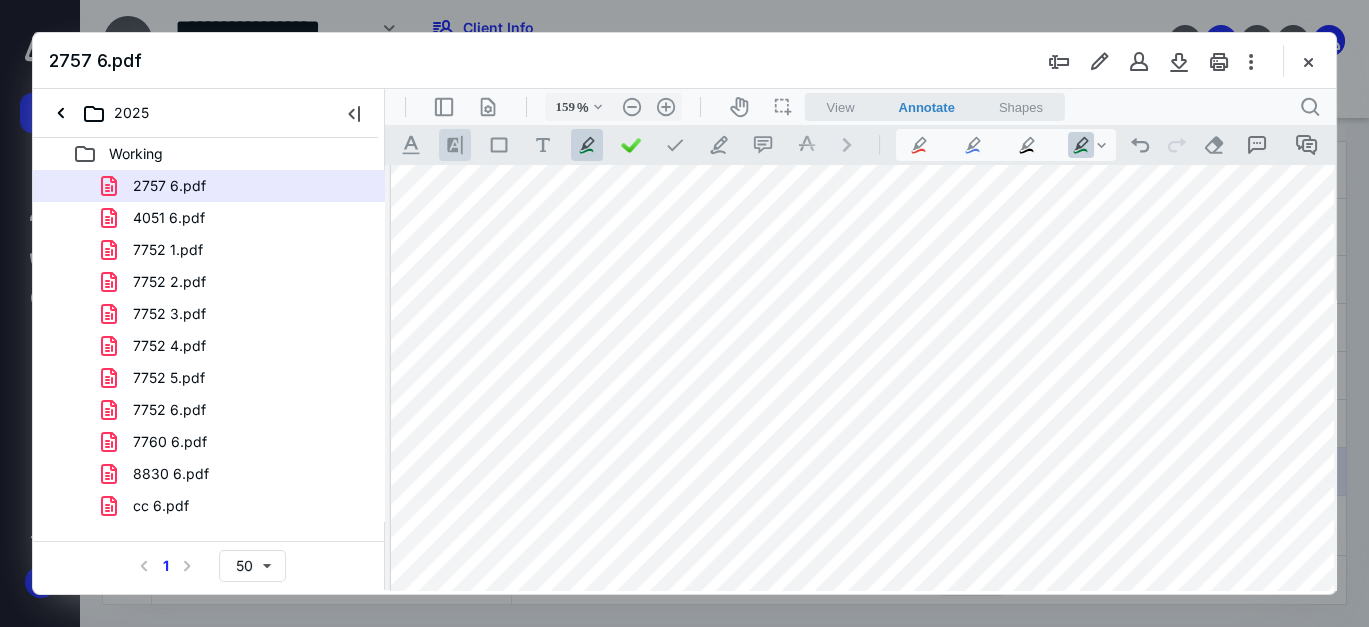 click on ".cls-1{fill:#8c8c8c;} icon - line - tool - highlight" at bounding box center (455, 145) 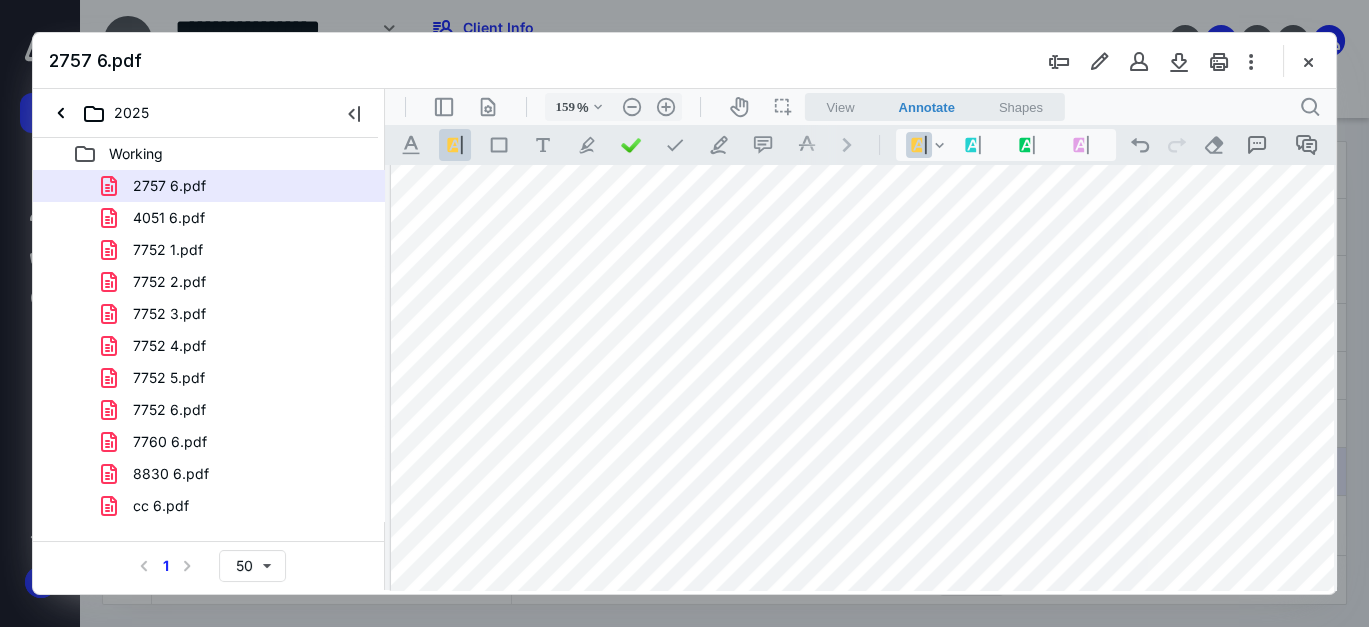 drag, startPoint x: 1155, startPoint y: 458, endPoint x: 1187, endPoint y: 455, distance: 32.140316 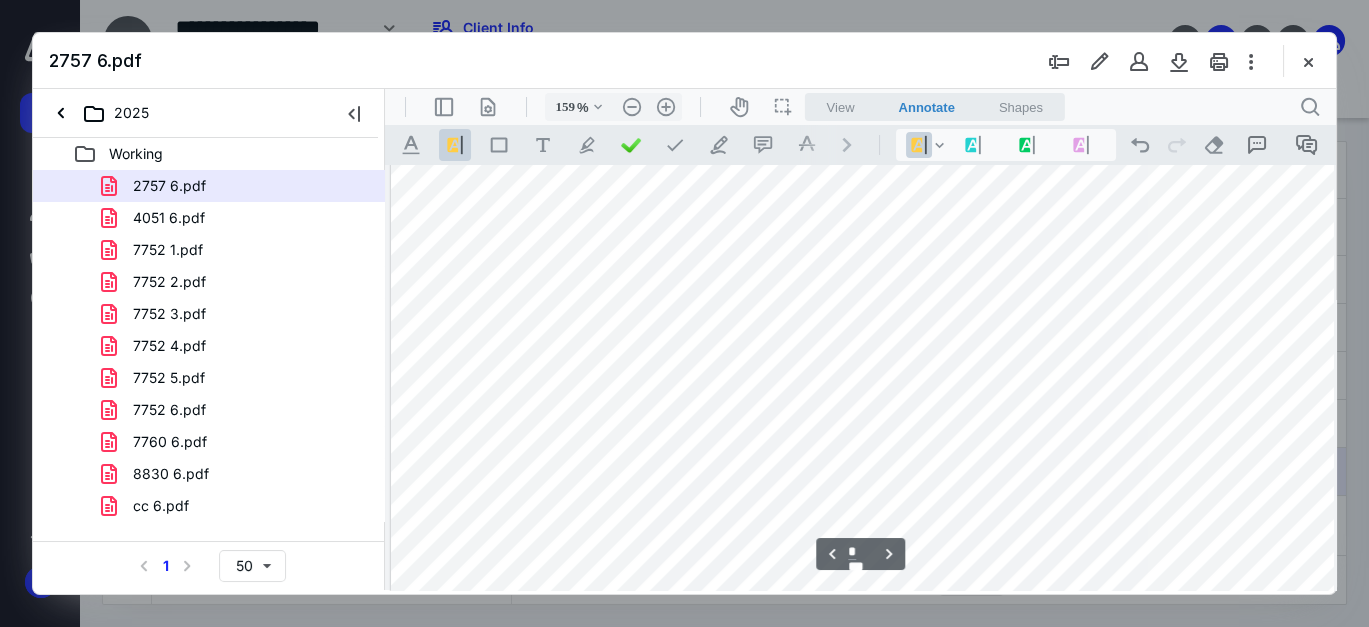 scroll, scrollTop: 1333, scrollLeft: 0, axis: vertical 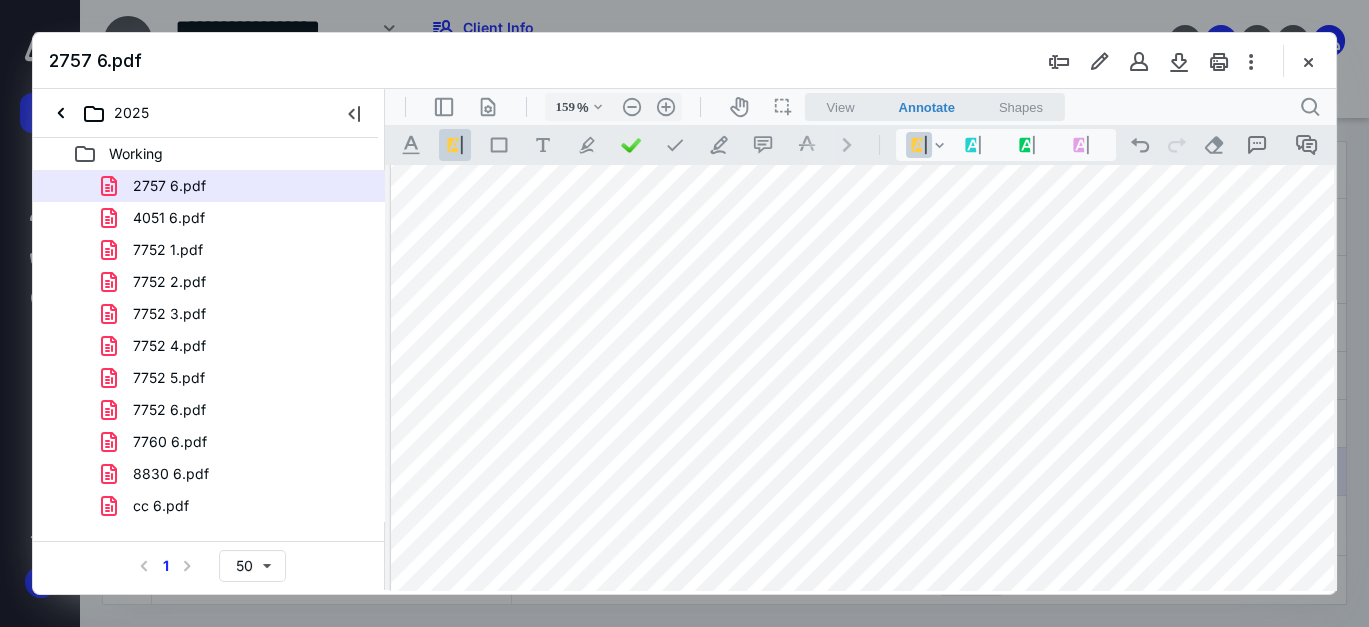 drag, startPoint x: 858, startPoint y: 343, endPoint x: 909, endPoint y: 338, distance: 51.24451 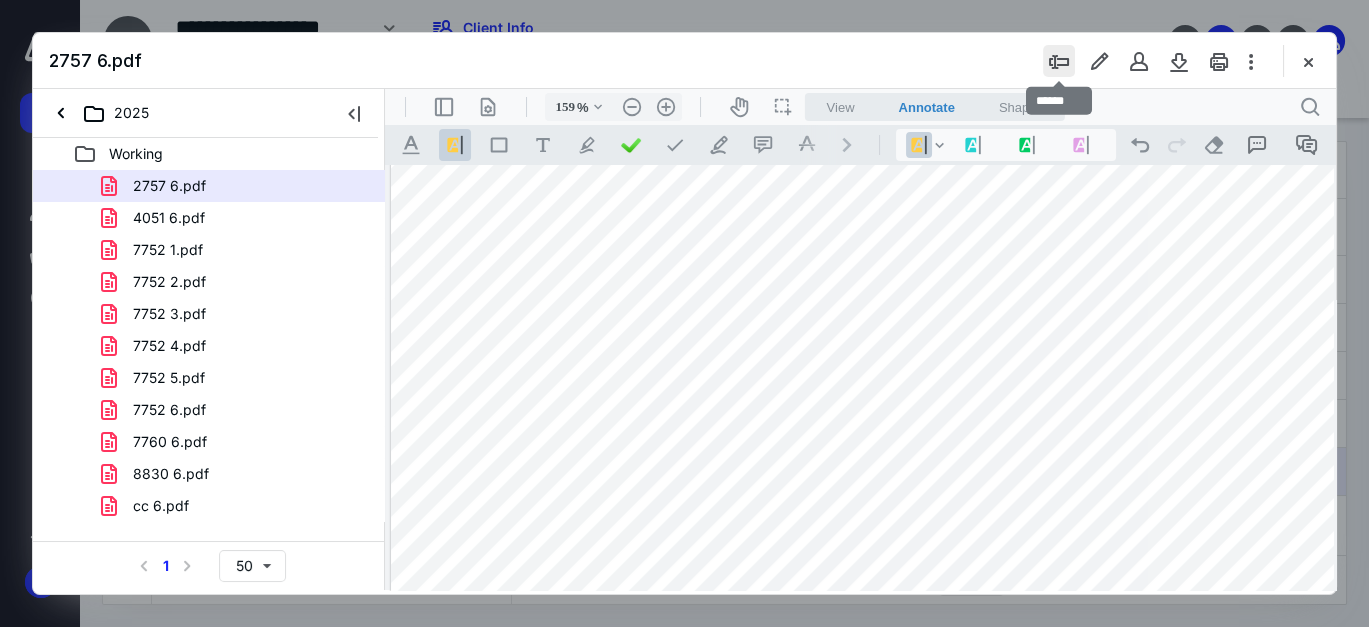 click at bounding box center (1059, 61) 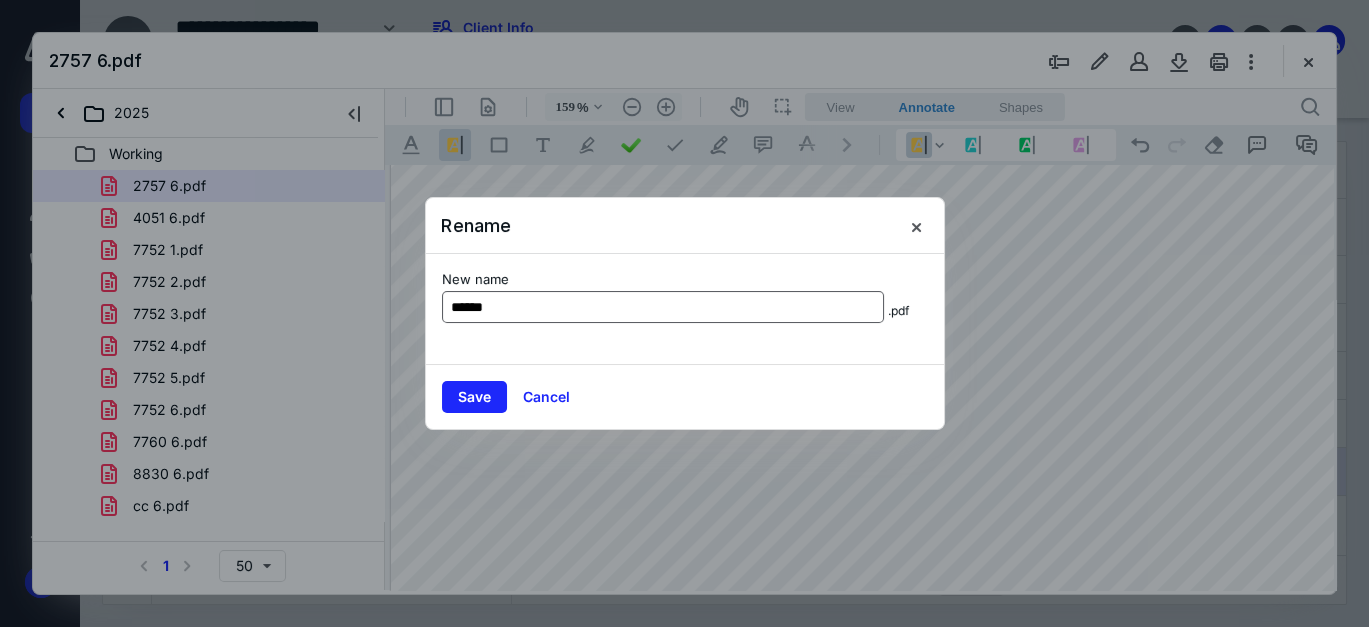 click on "******" at bounding box center (663, 307) 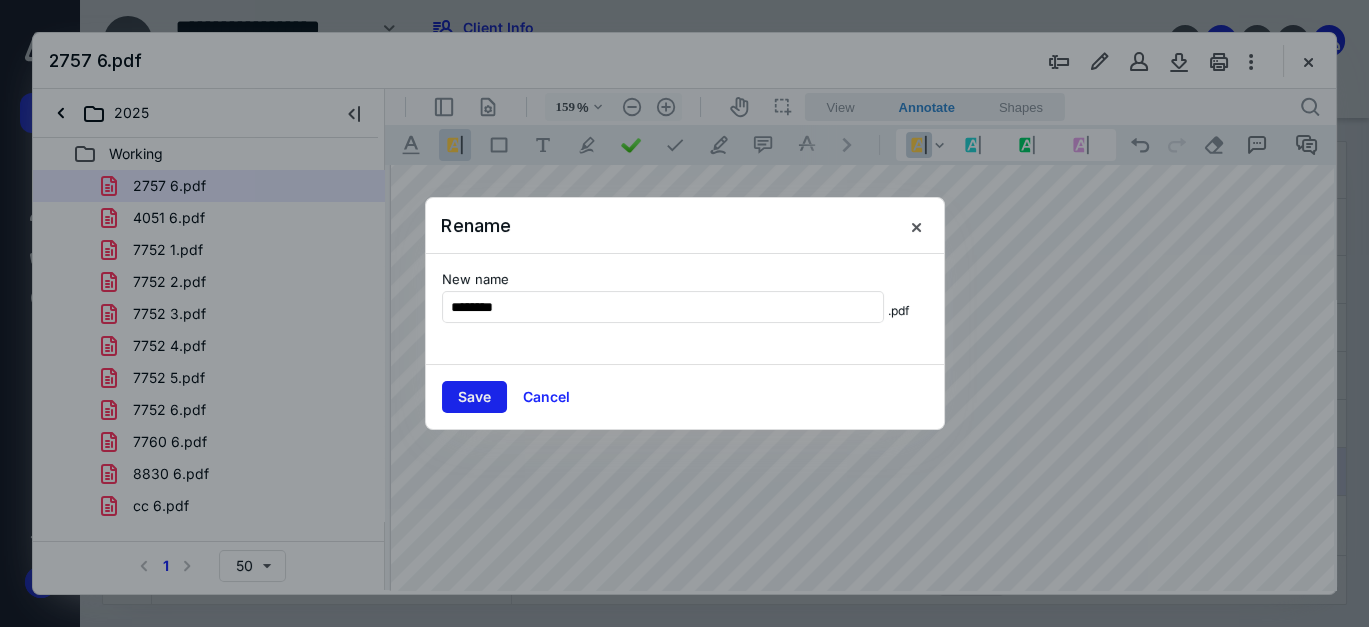 type on "********" 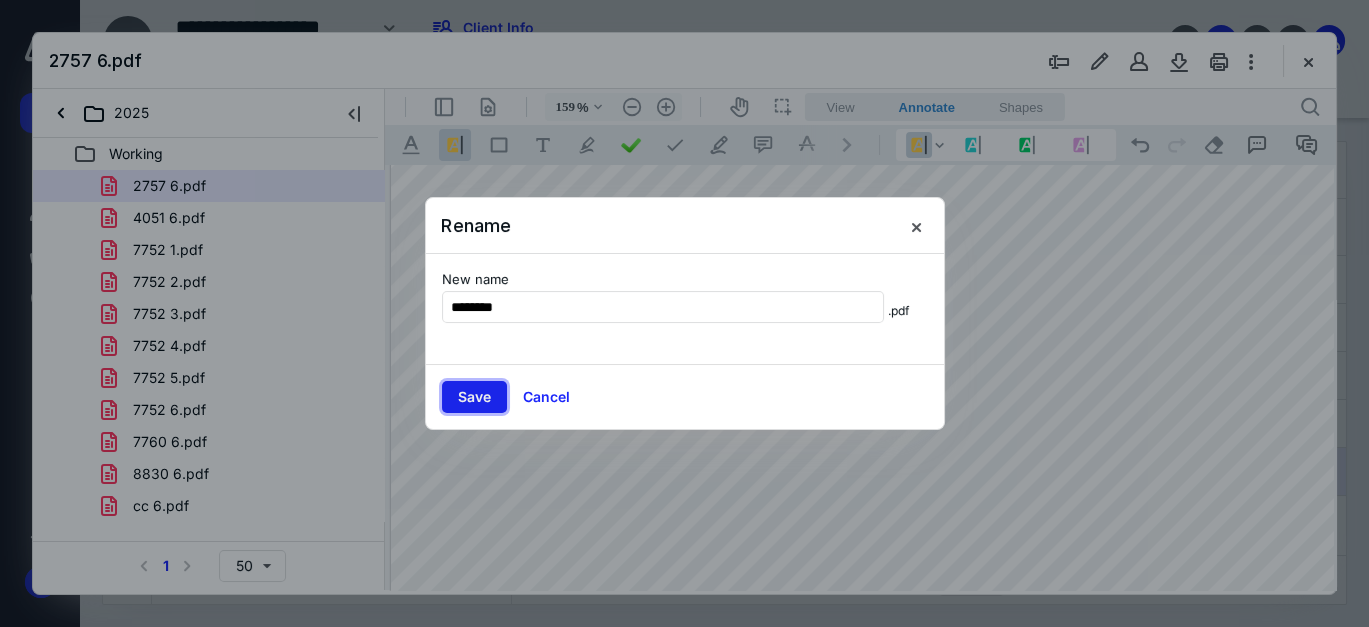 click on "Save" at bounding box center (474, 397) 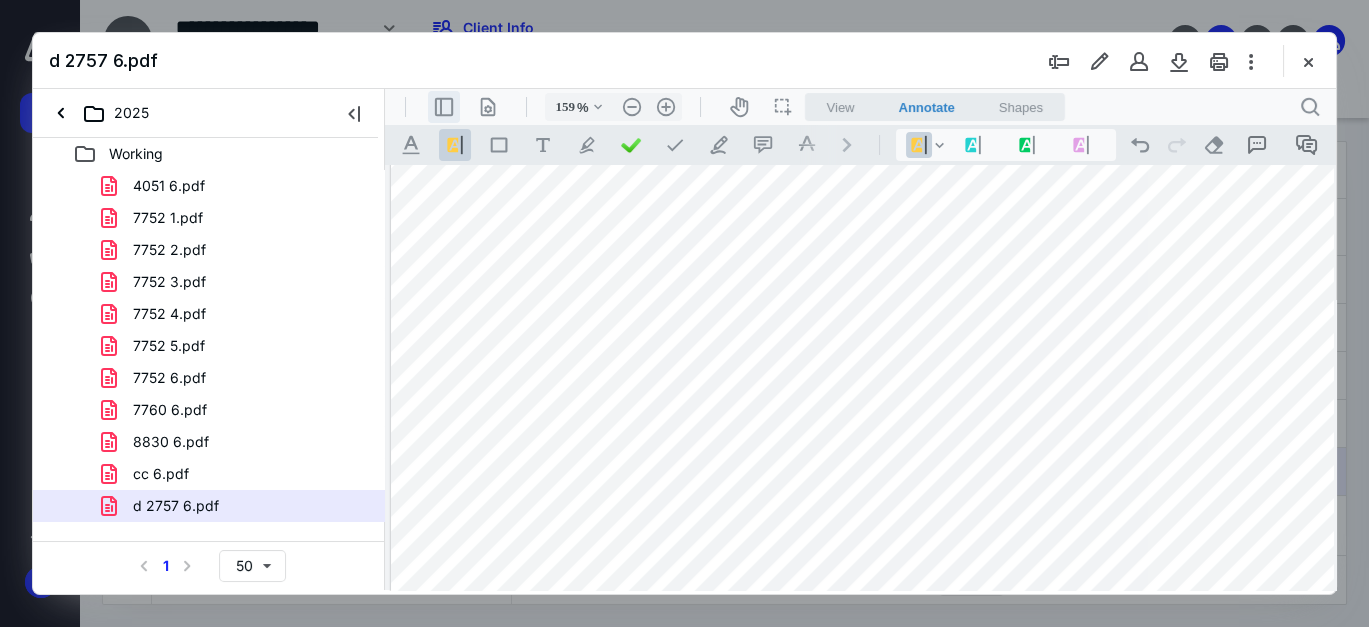 click on ".cls-1{fill:#abb0c4;} icon - header - sidebar - line" at bounding box center [444, 107] 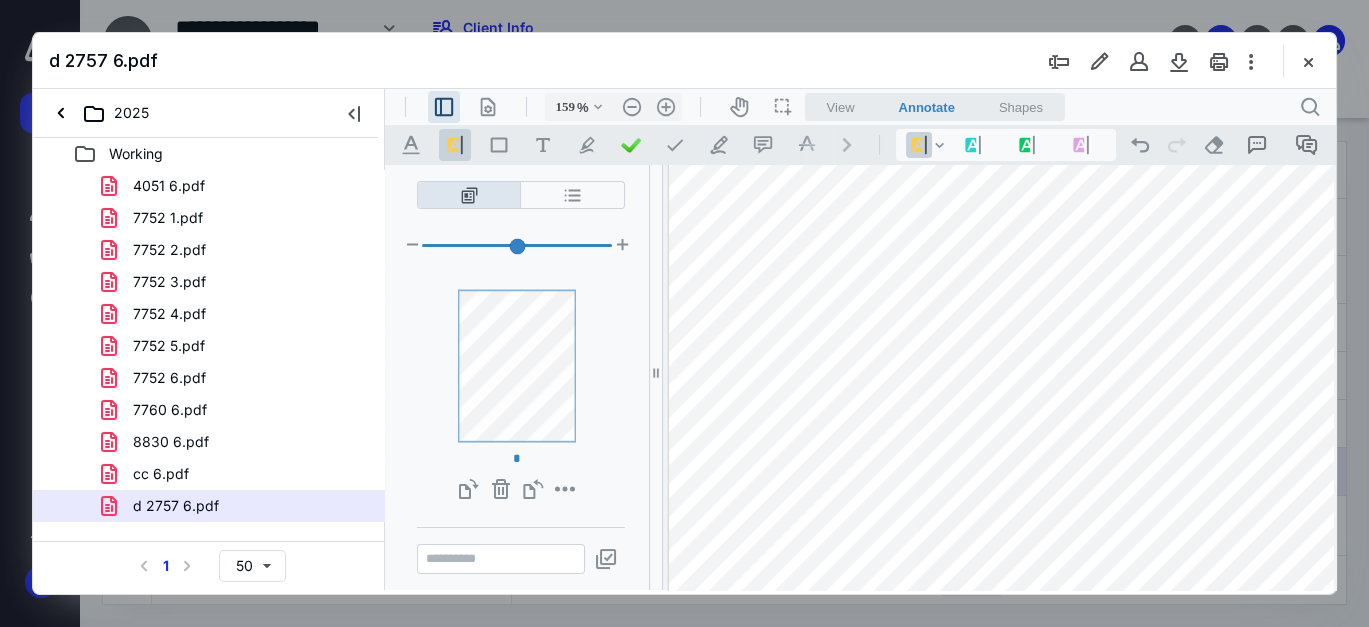 scroll, scrollTop: 0, scrollLeft: 0, axis: both 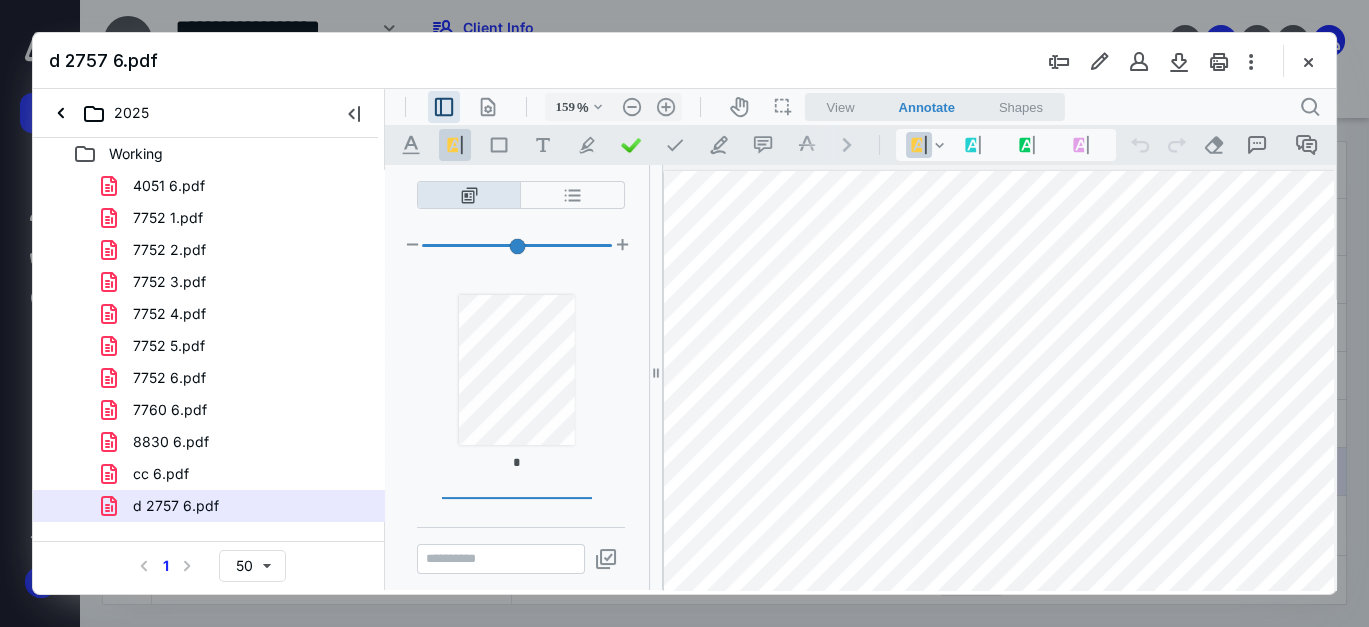 type on "*" 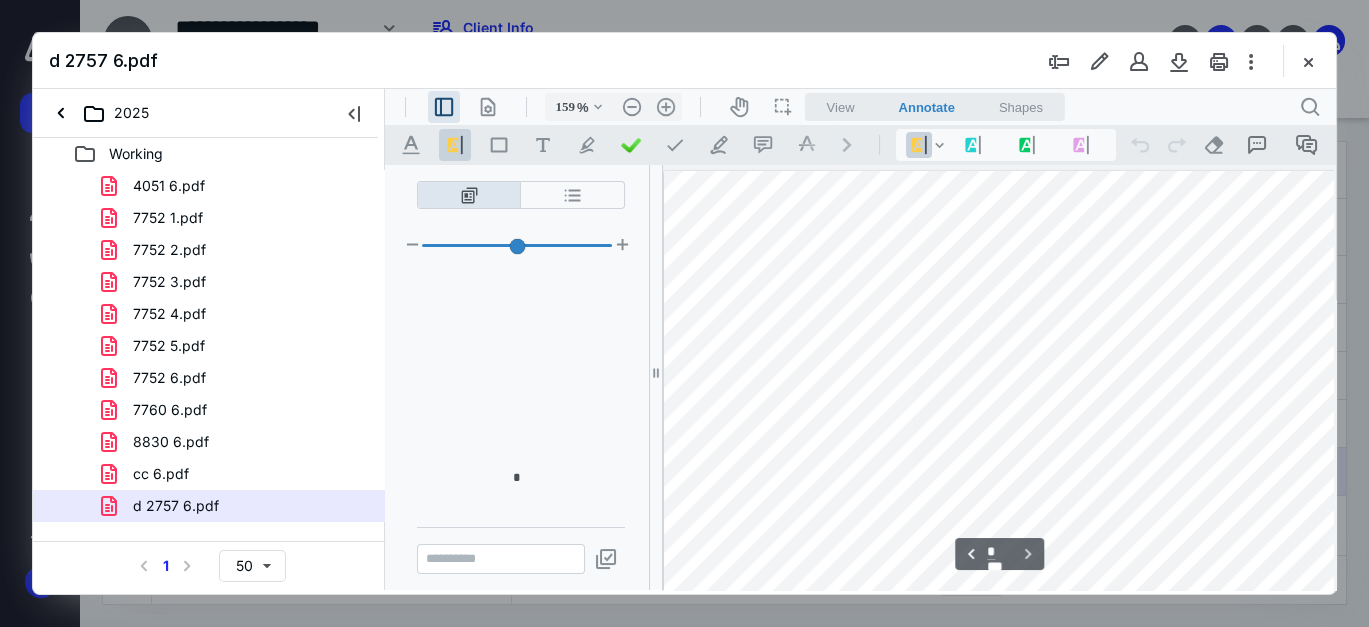 scroll, scrollTop: 1132, scrollLeft: 0, axis: vertical 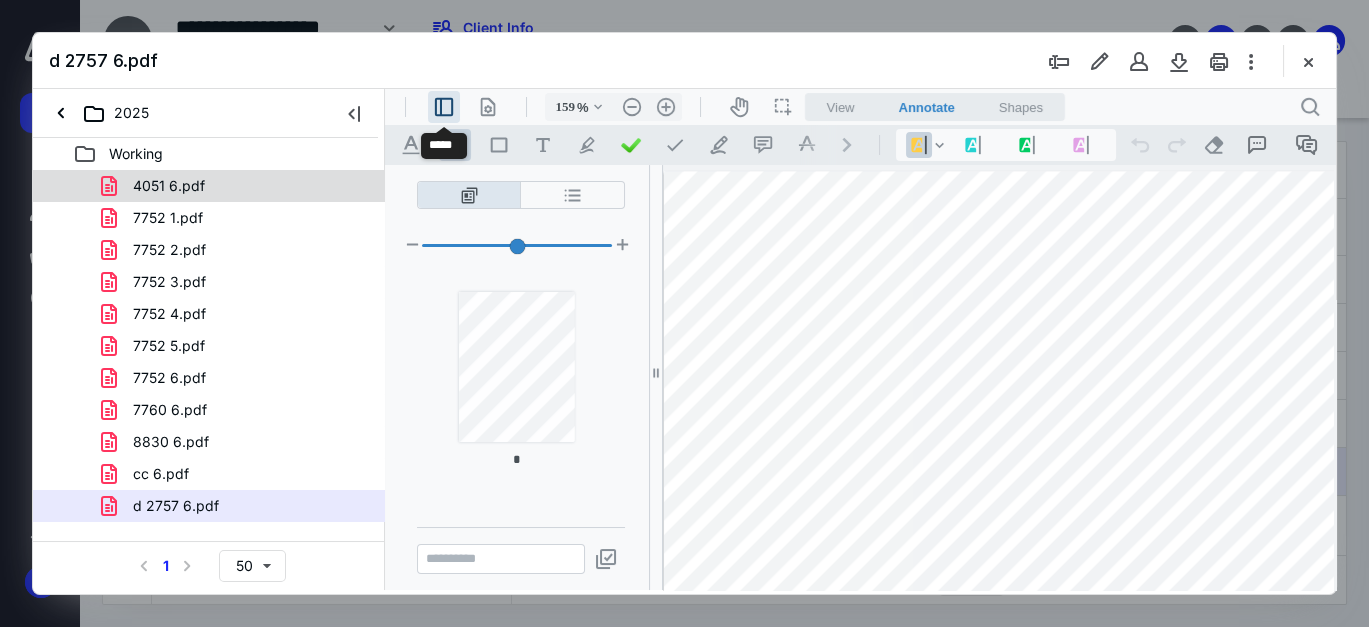 click on "4051 6.pdf" at bounding box center [169, 186] 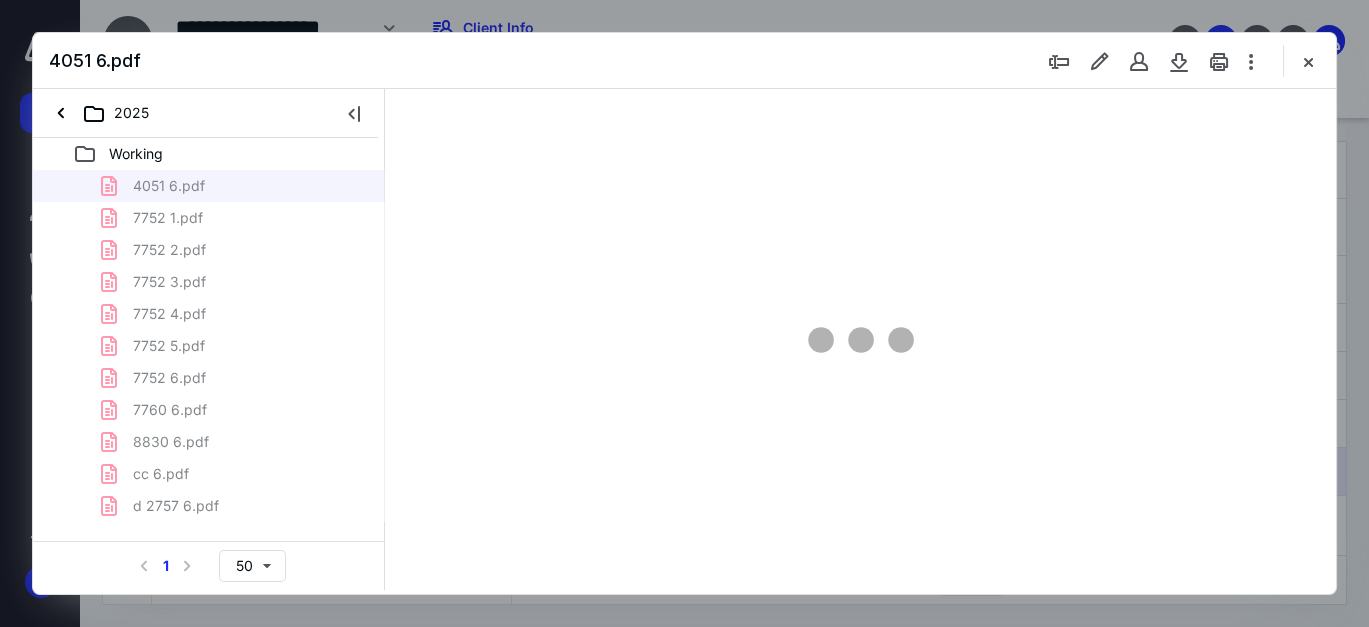 scroll, scrollTop: 77, scrollLeft: 0, axis: vertical 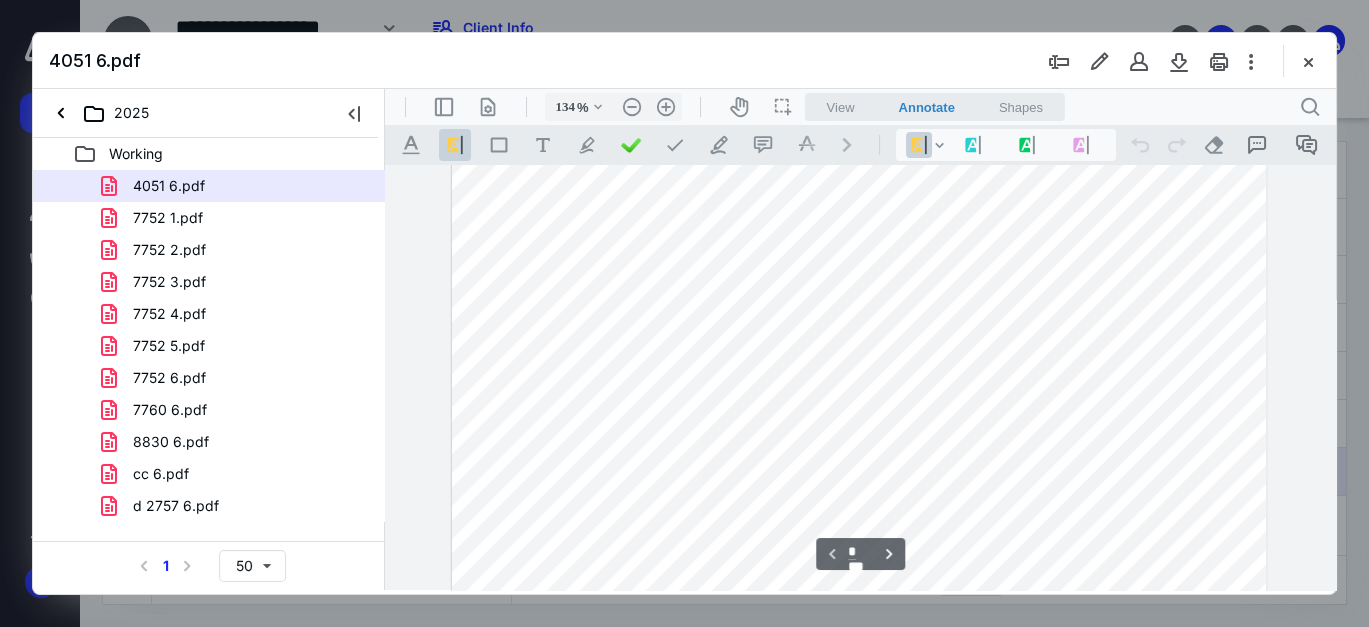 type on "159" 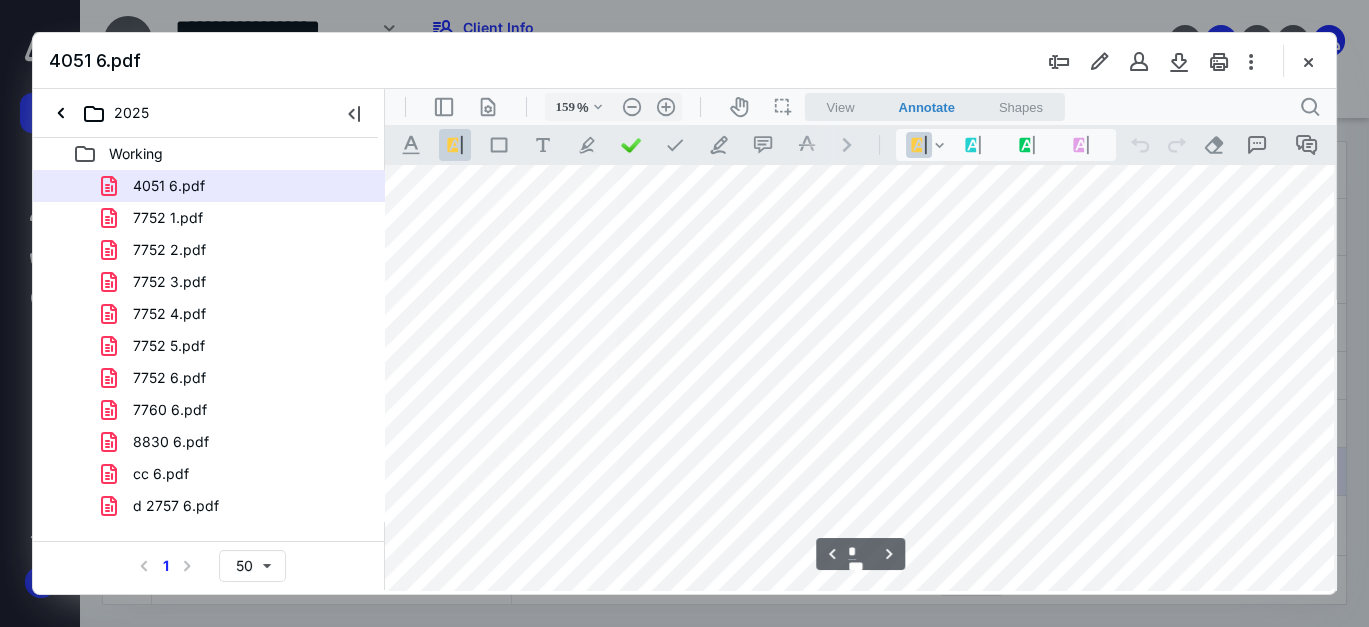 scroll, scrollTop: 1333, scrollLeft: 23, axis: both 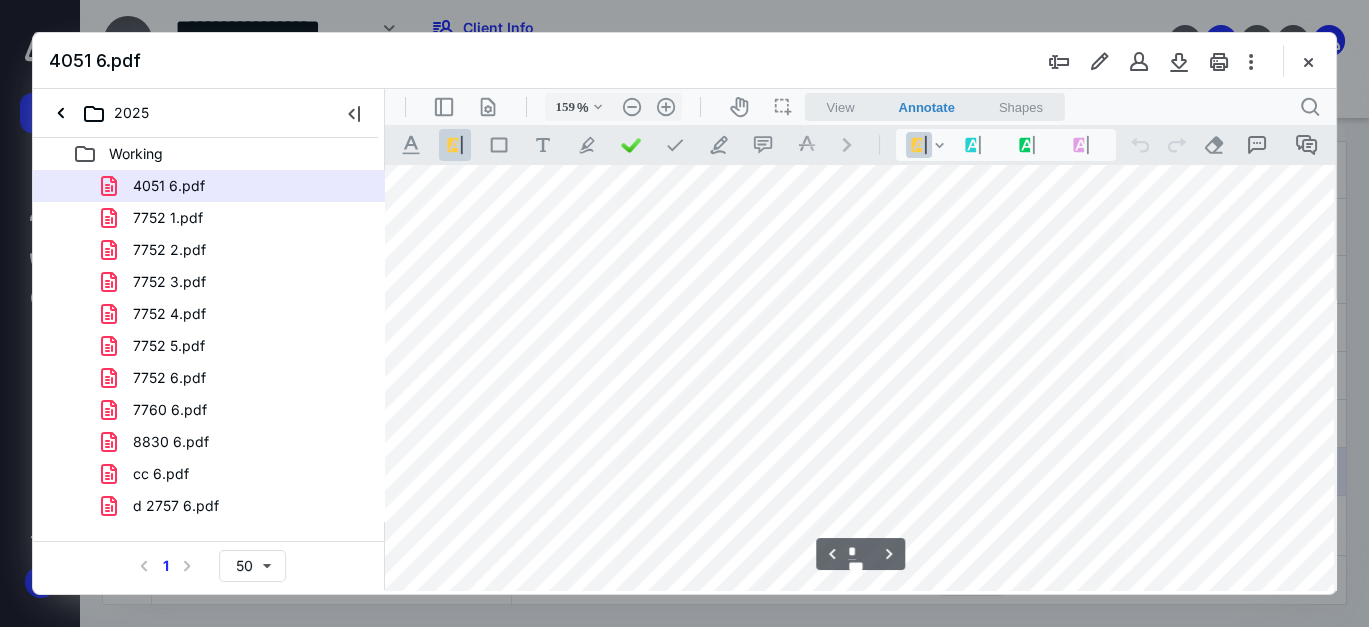 type on "*" 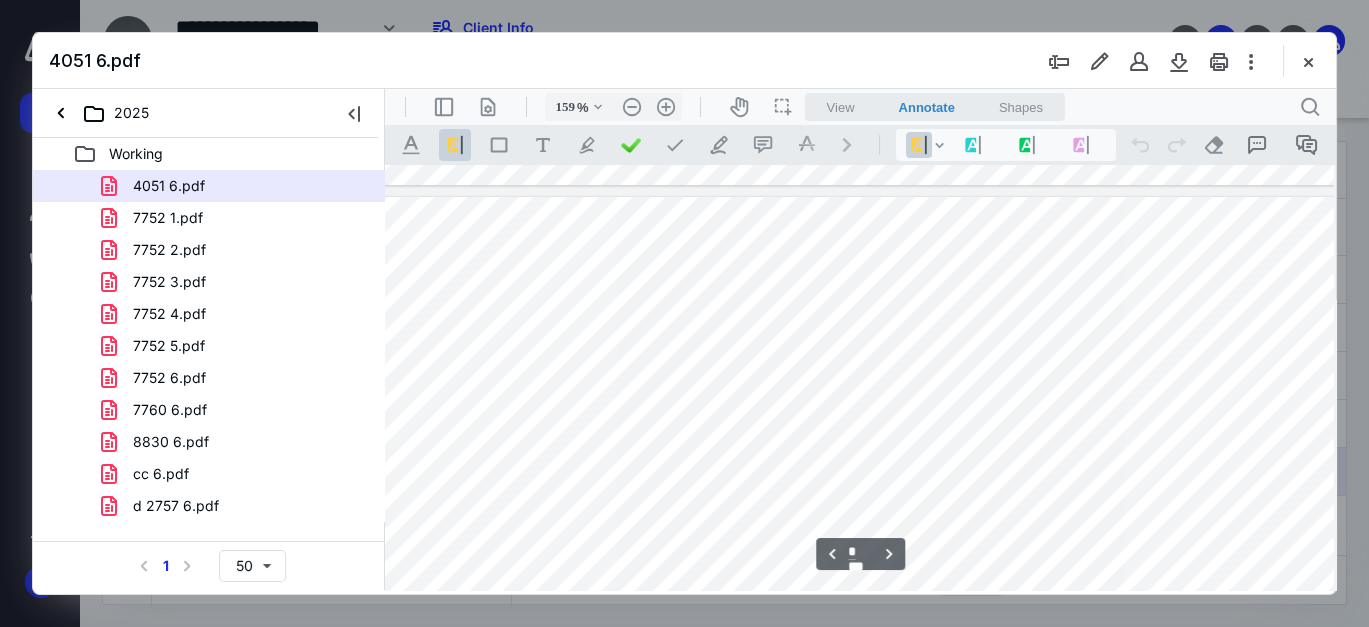 scroll, scrollTop: 1222, scrollLeft: 23, axis: both 